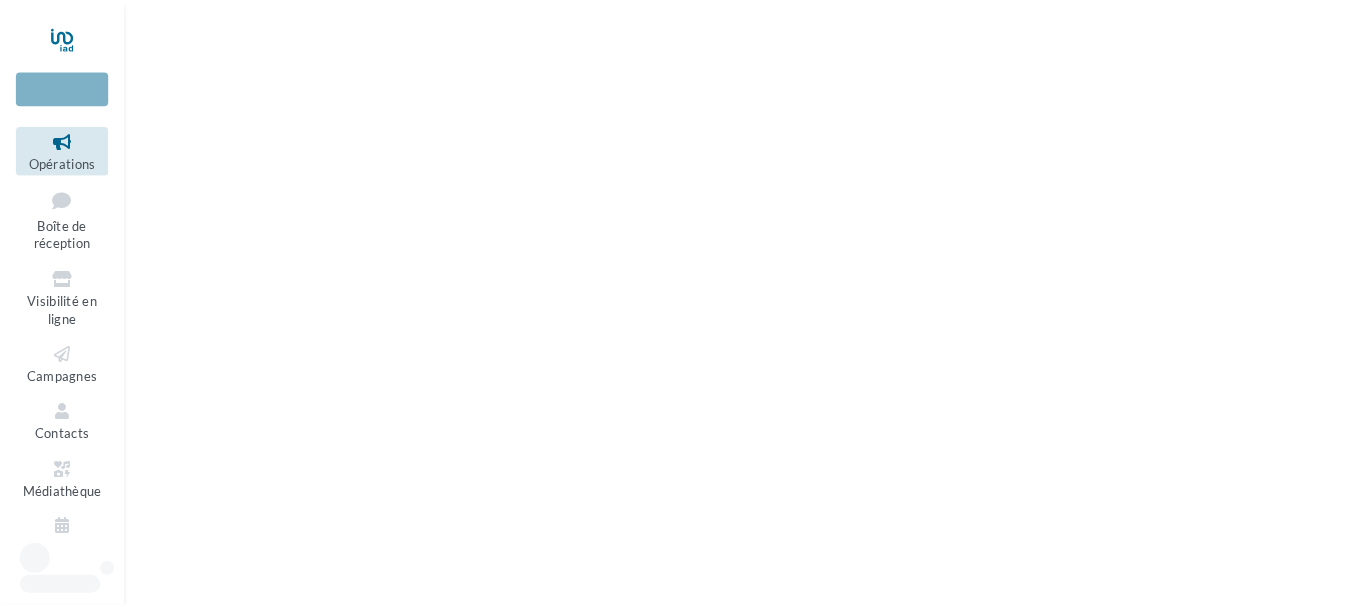 scroll, scrollTop: 0, scrollLeft: 0, axis: both 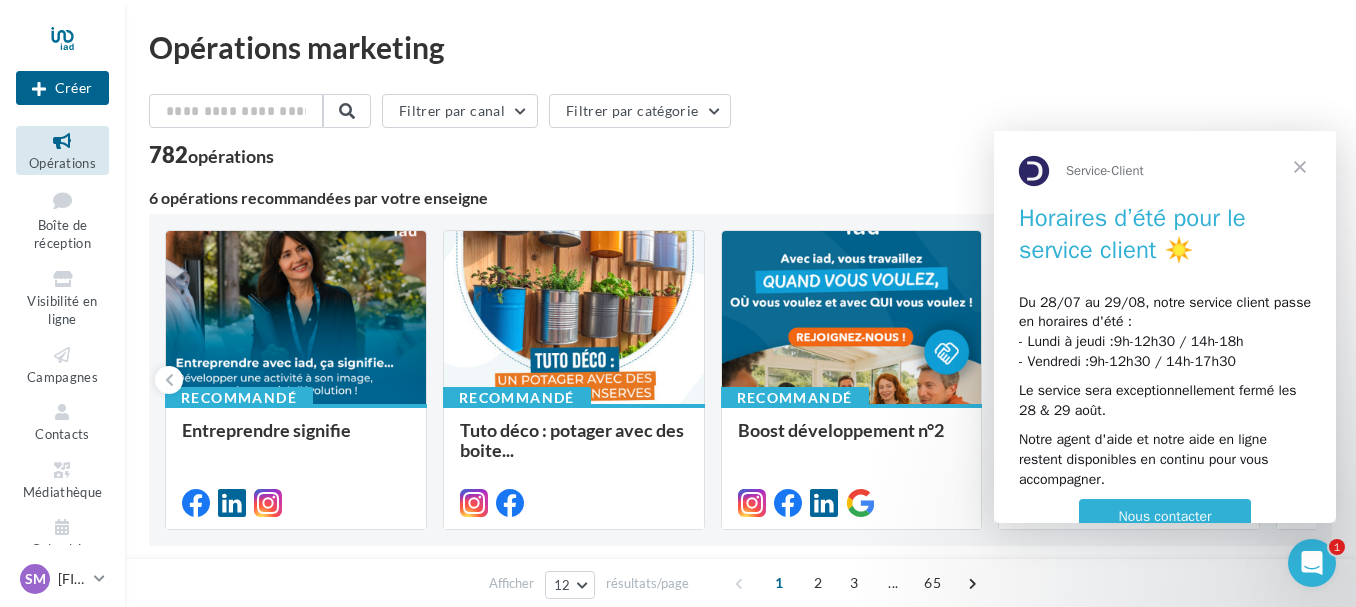 click at bounding box center [1300, 167] 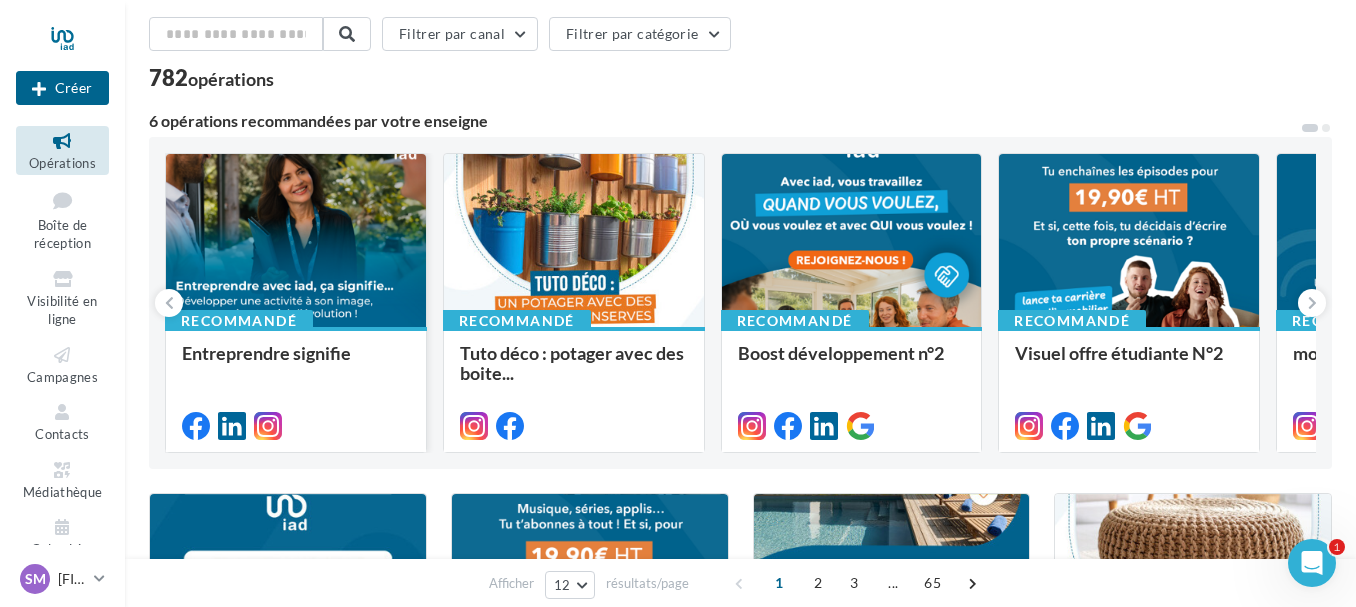 scroll, scrollTop: 0, scrollLeft: 0, axis: both 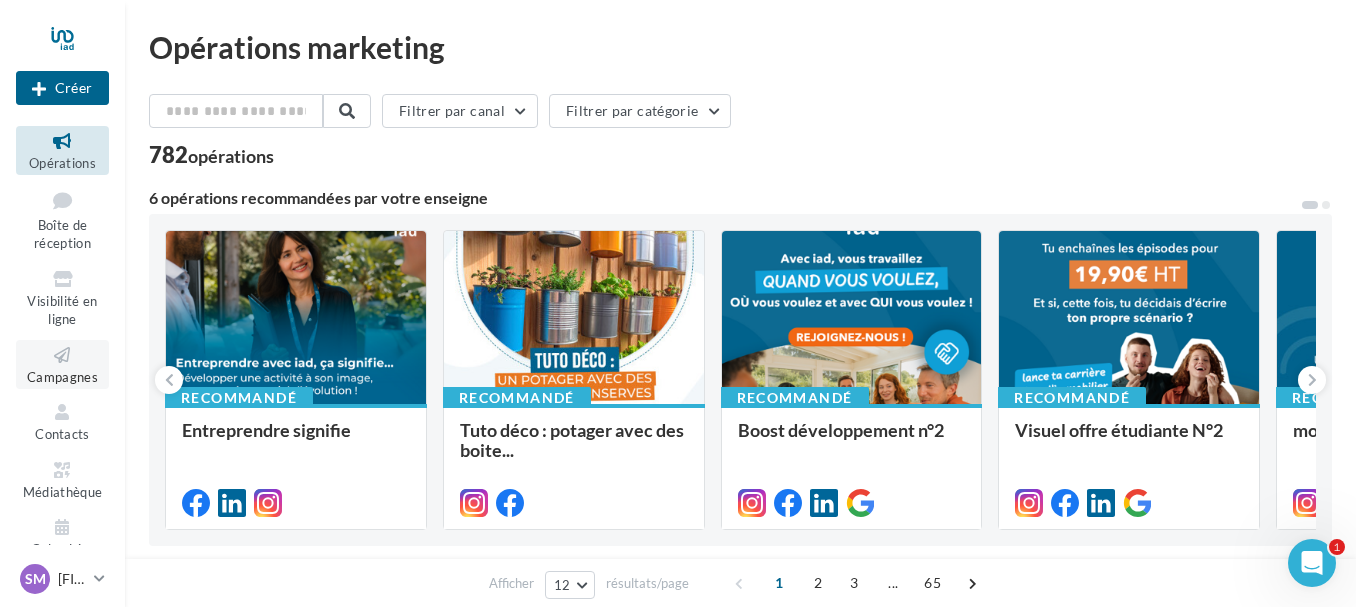 click on "Campagnes" at bounding box center [62, 377] 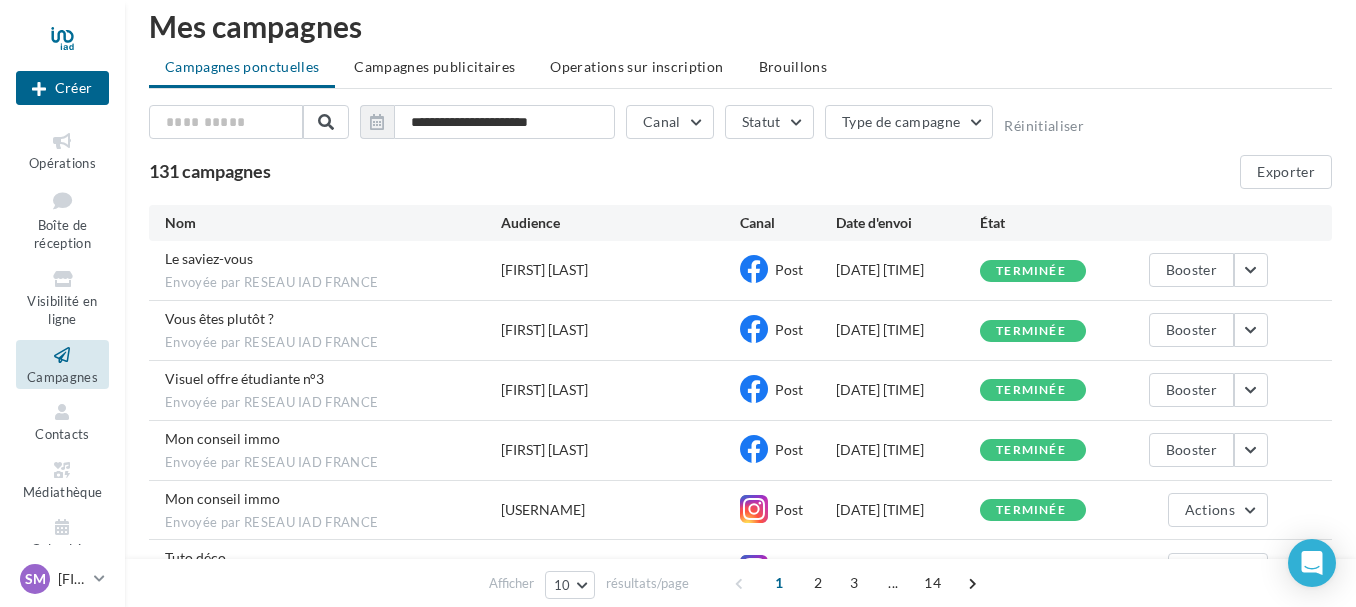 scroll, scrollTop: 0, scrollLeft: 0, axis: both 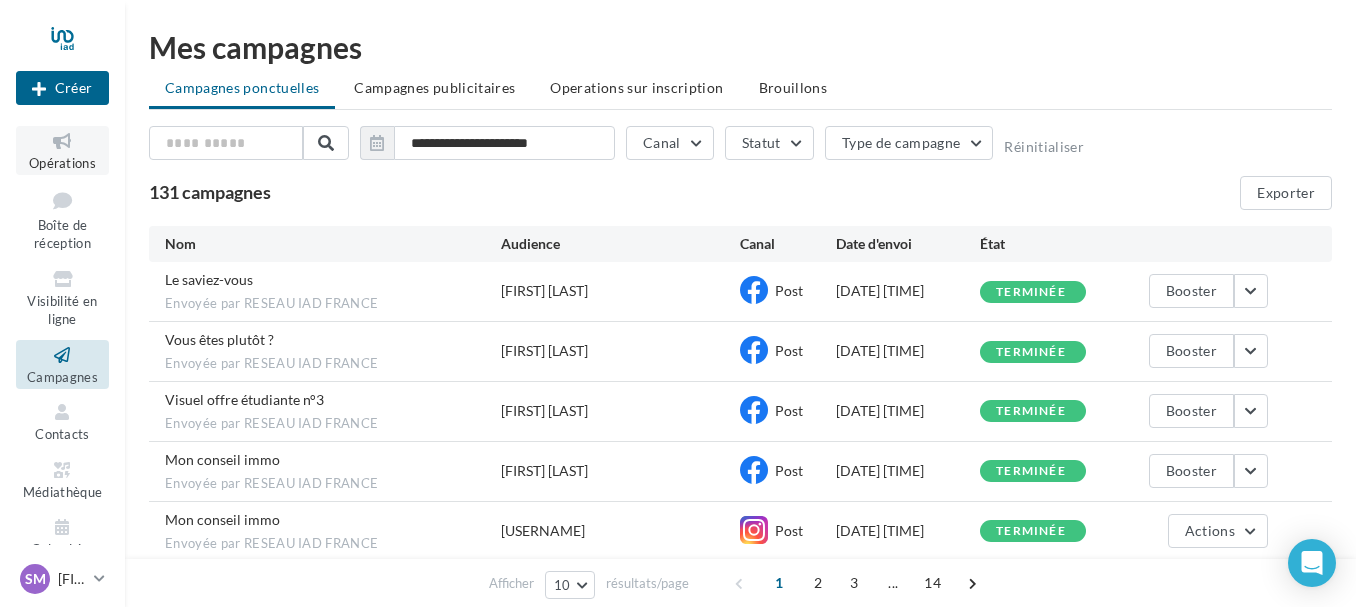 click at bounding box center [62, 141] 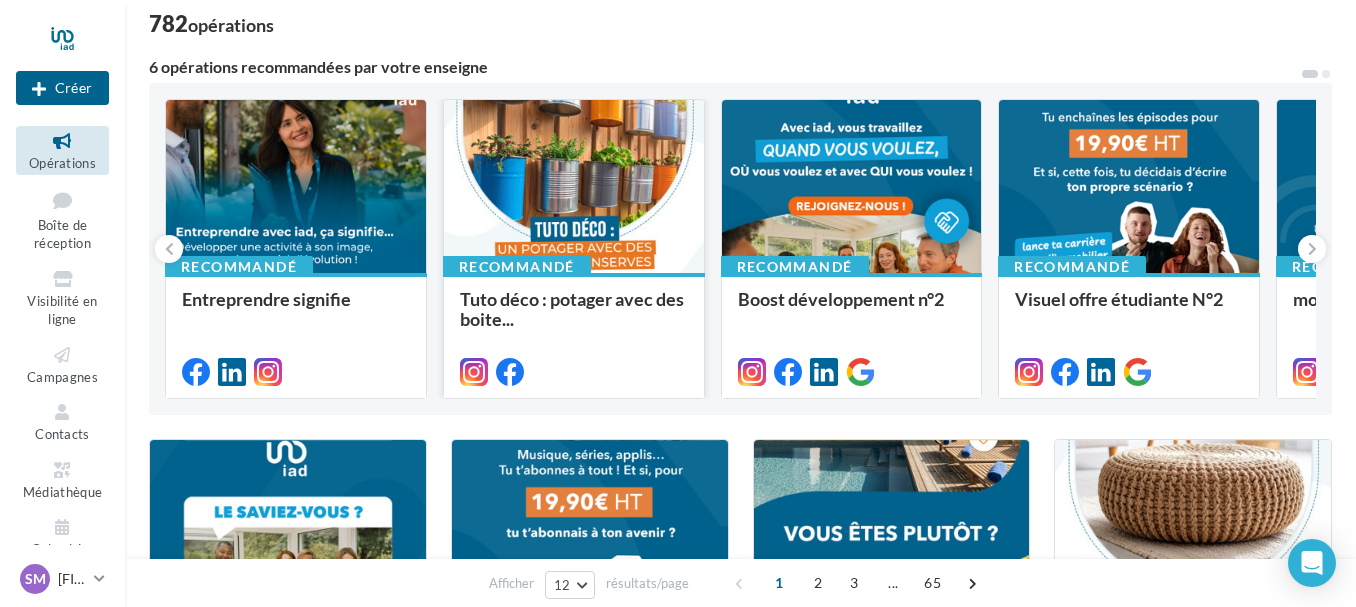 scroll, scrollTop: 0, scrollLeft: 0, axis: both 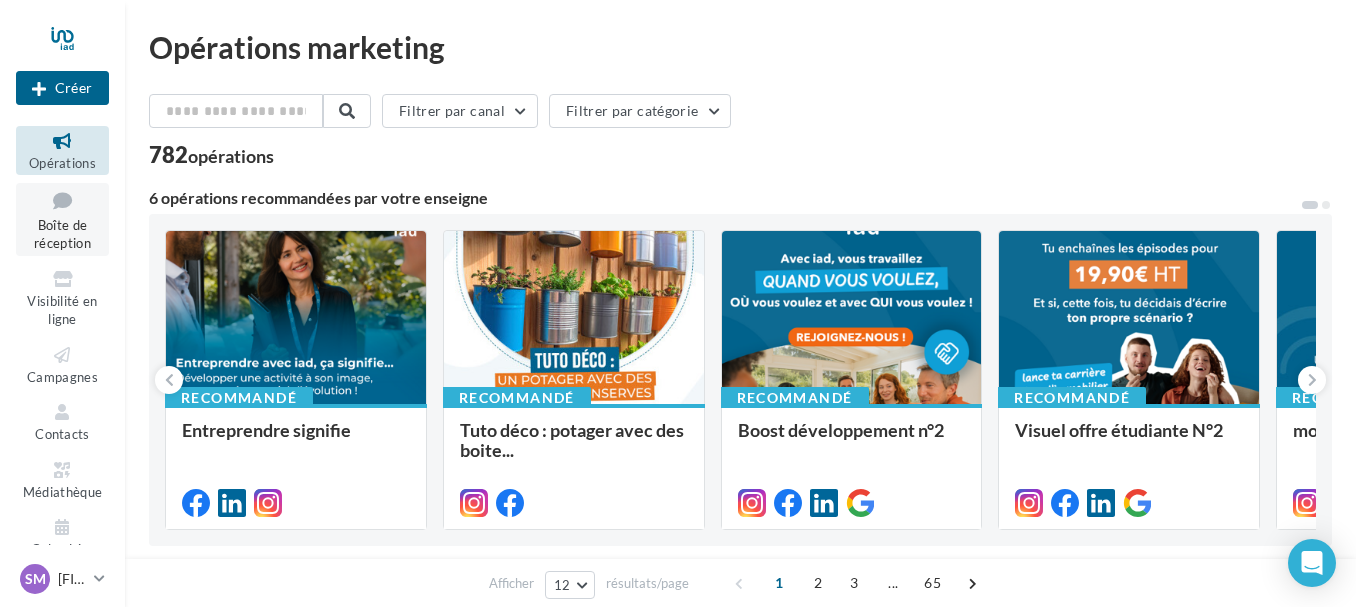 click on "Boîte de réception" at bounding box center (62, 234) 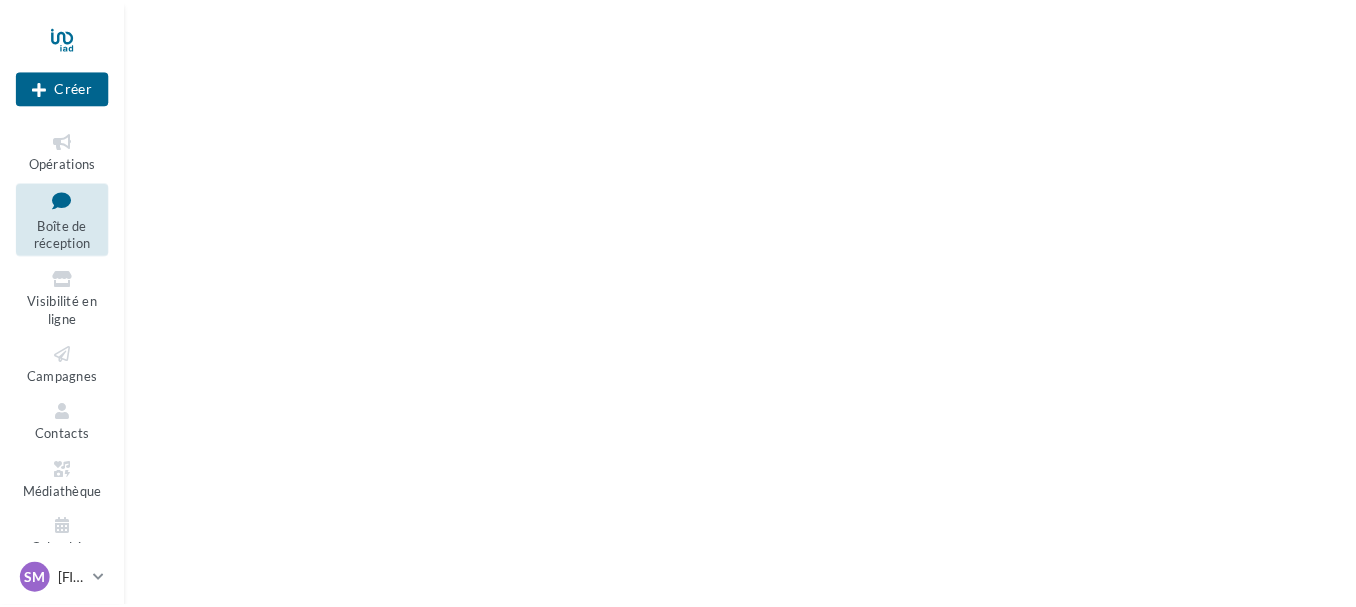 scroll, scrollTop: 0, scrollLeft: 0, axis: both 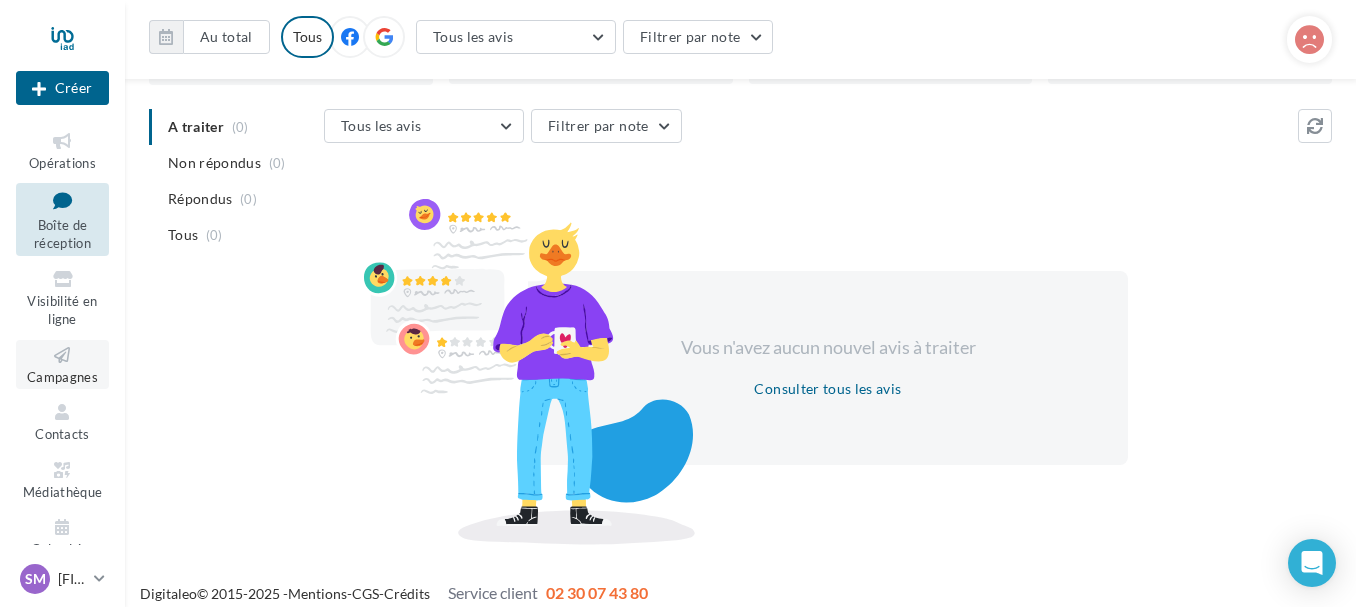 click on "Campagnes" at bounding box center [62, 364] 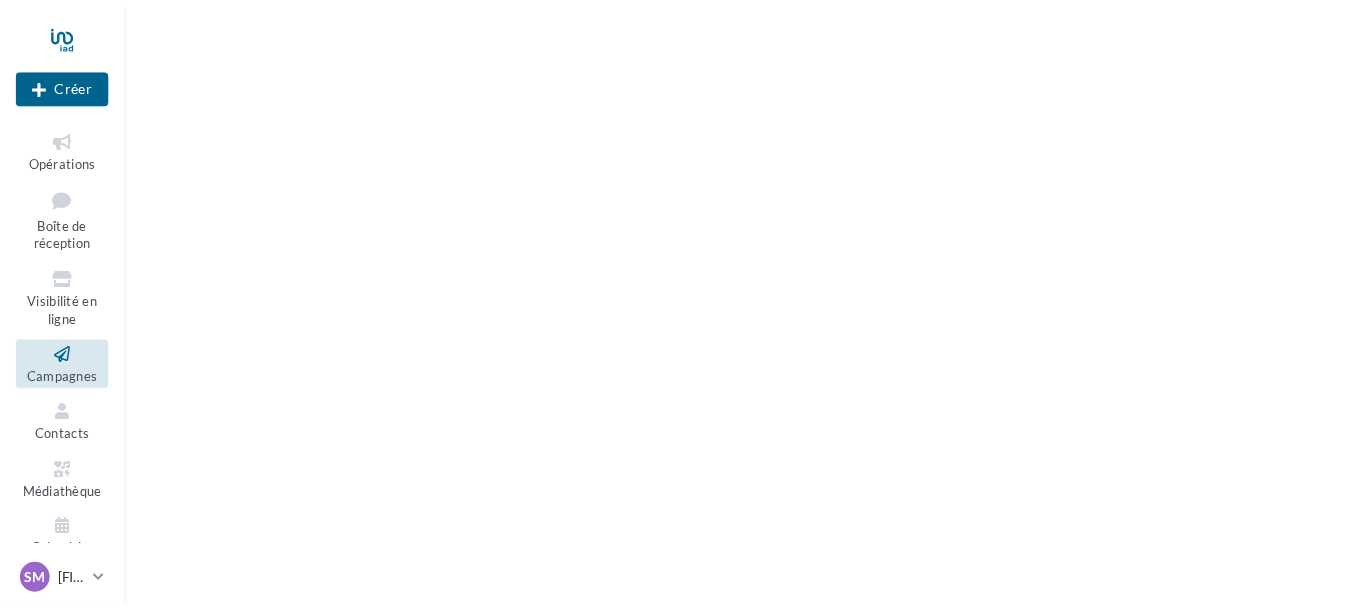 scroll, scrollTop: 0, scrollLeft: 0, axis: both 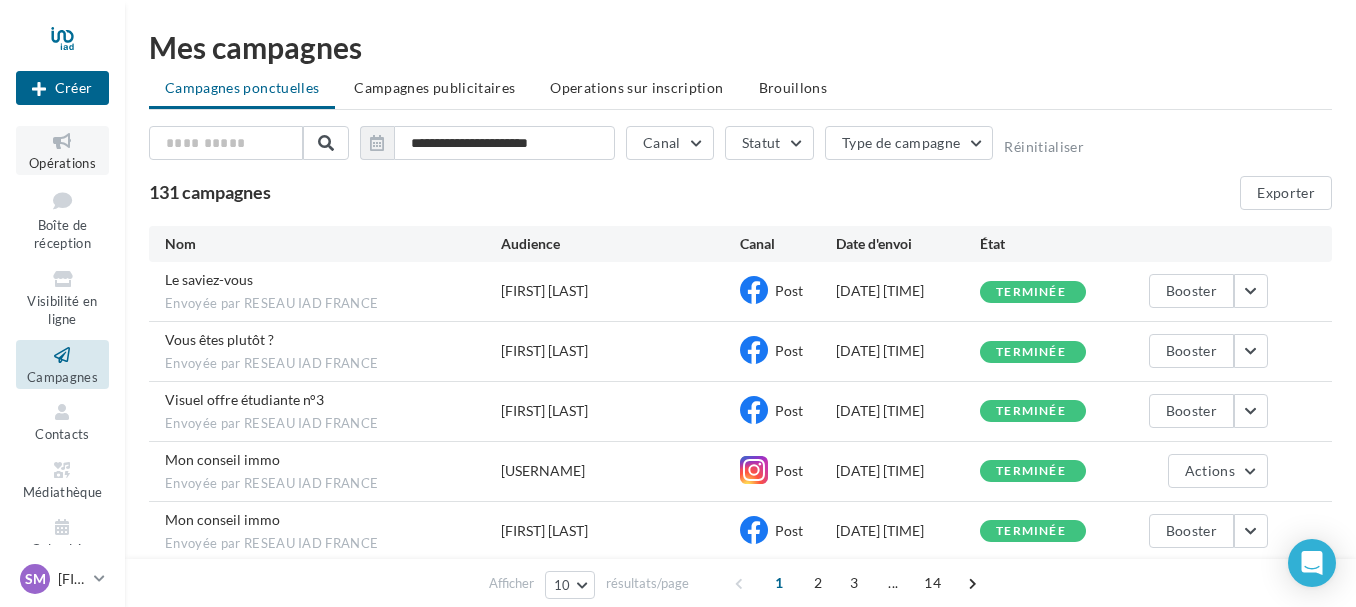 click at bounding box center (62, 141) 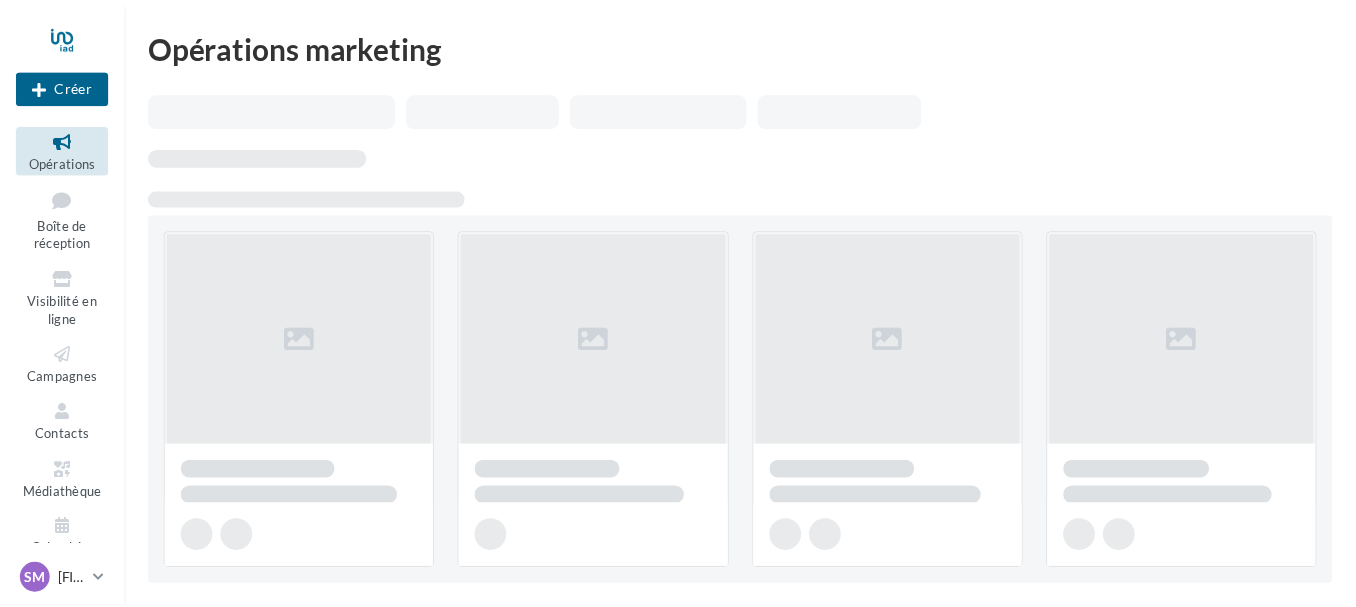 scroll, scrollTop: 0, scrollLeft: 0, axis: both 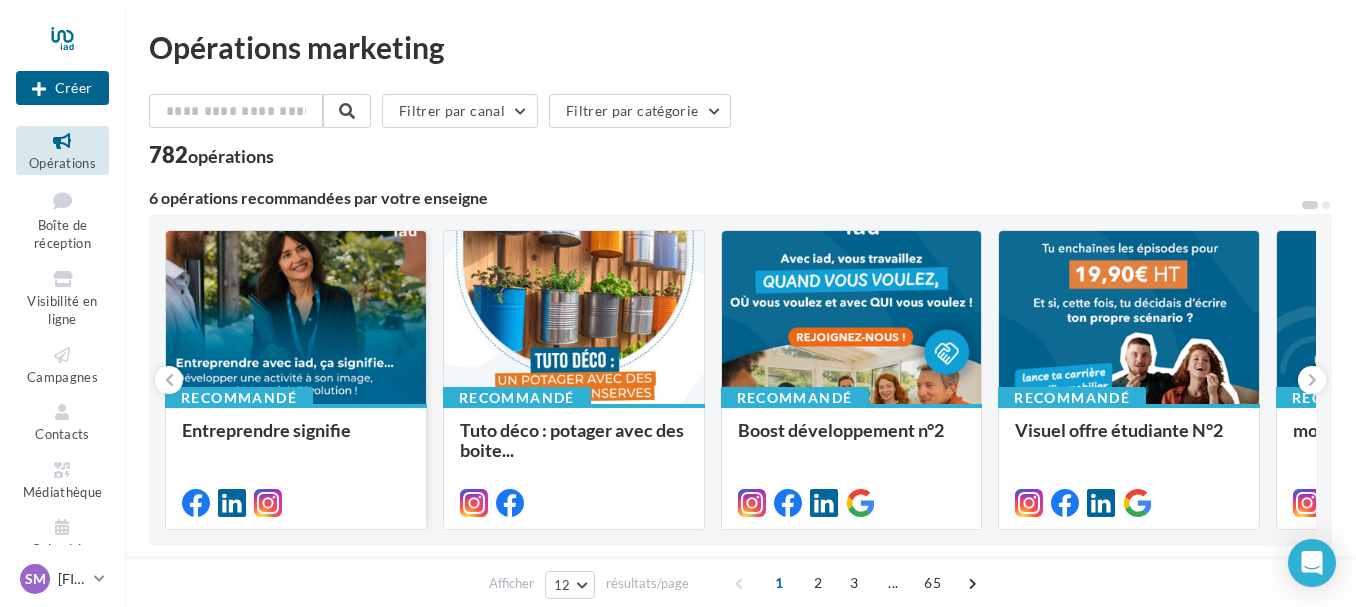 click on "Entreprendre signifie" at bounding box center [266, 430] 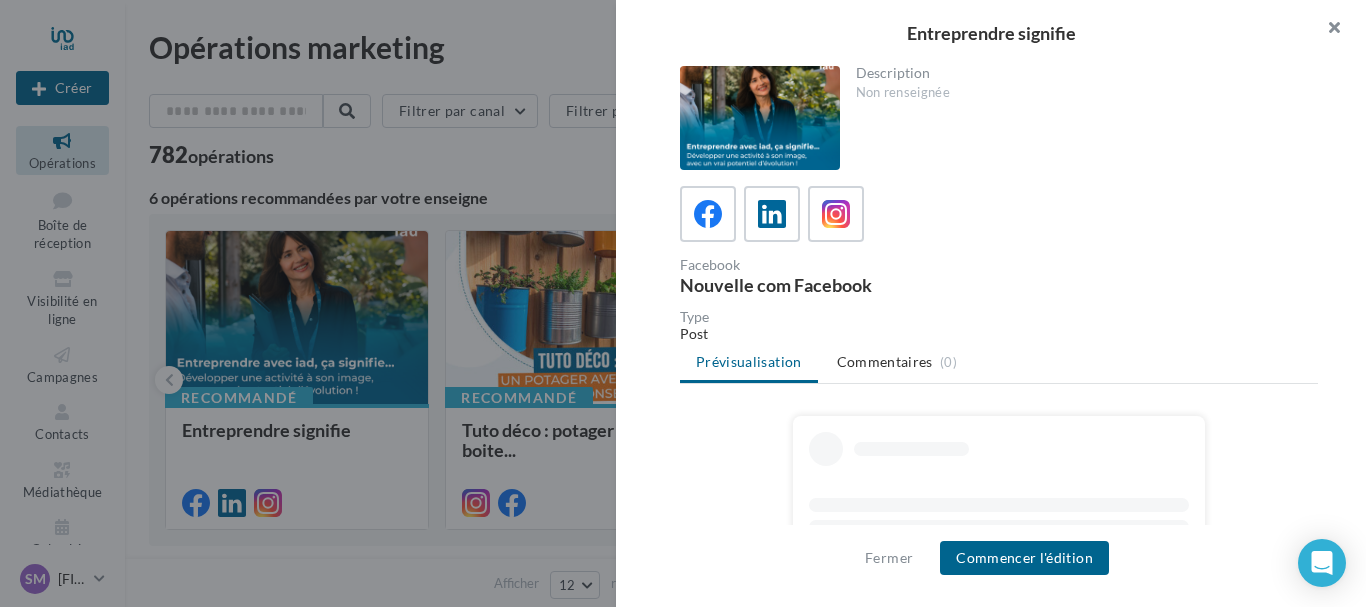 click at bounding box center [1326, 30] 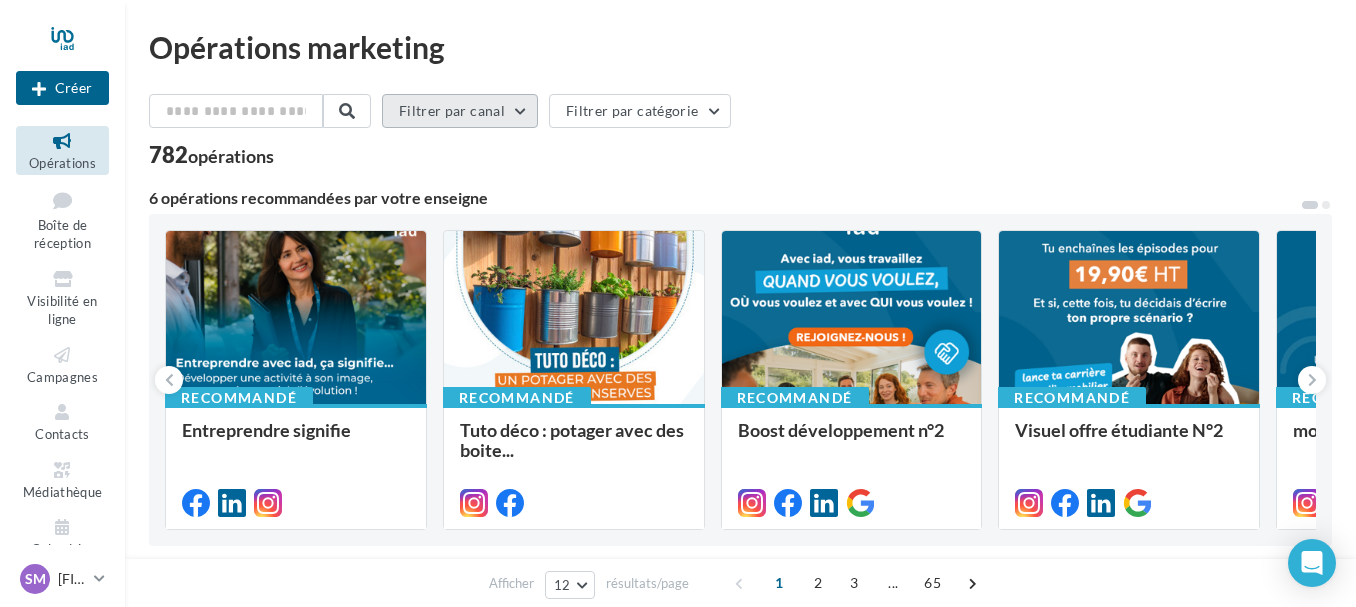 click on "Filtrer par canal" at bounding box center (460, 111) 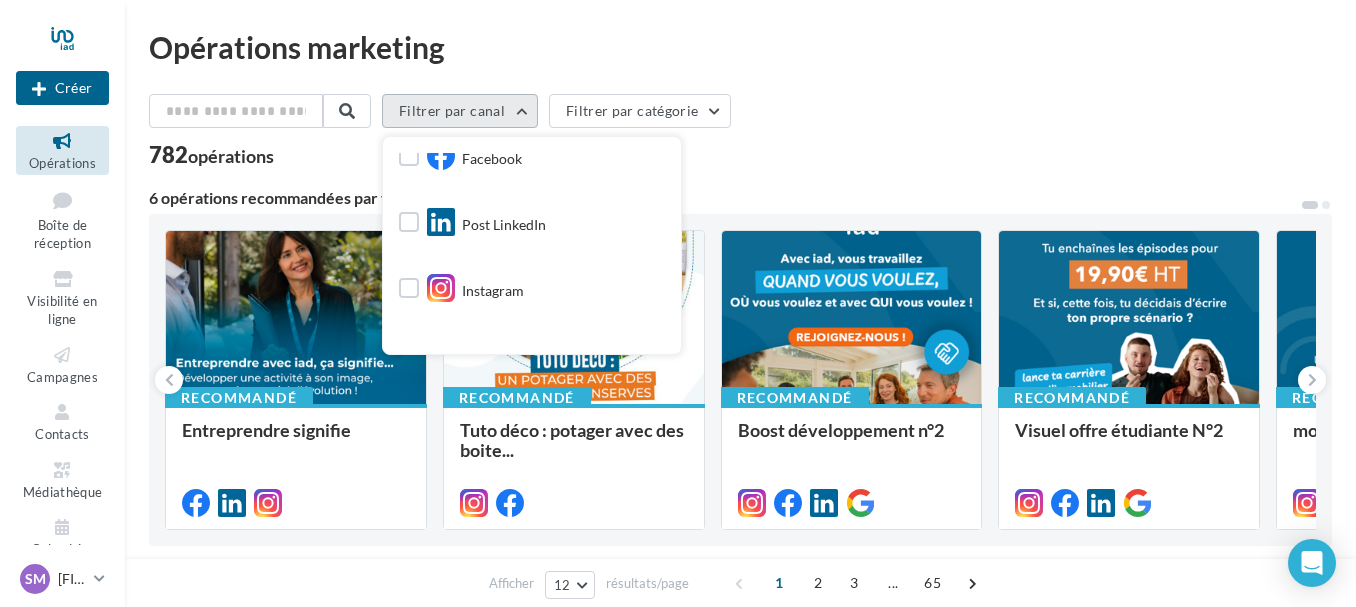 scroll, scrollTop: 200, scrollLeft: 0, axis: vertical 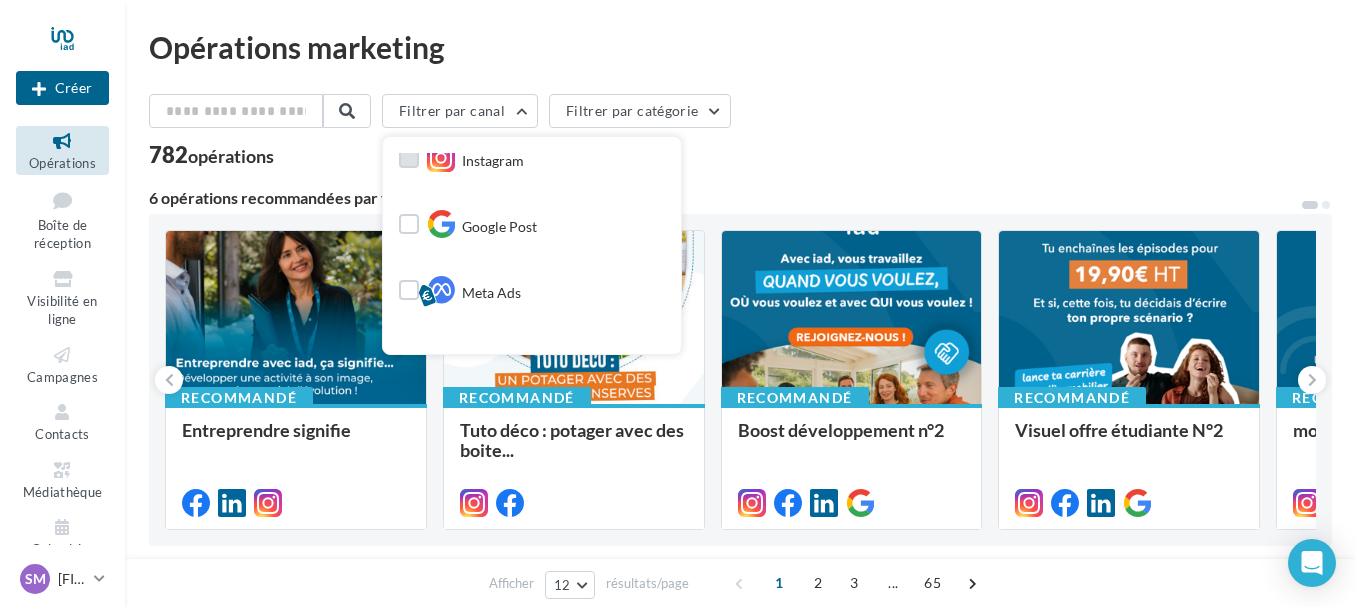 drag, startPoint x: 526, startPoint y: 231, endPoint x: 531, endPoint y: 155, distance: 76.1643 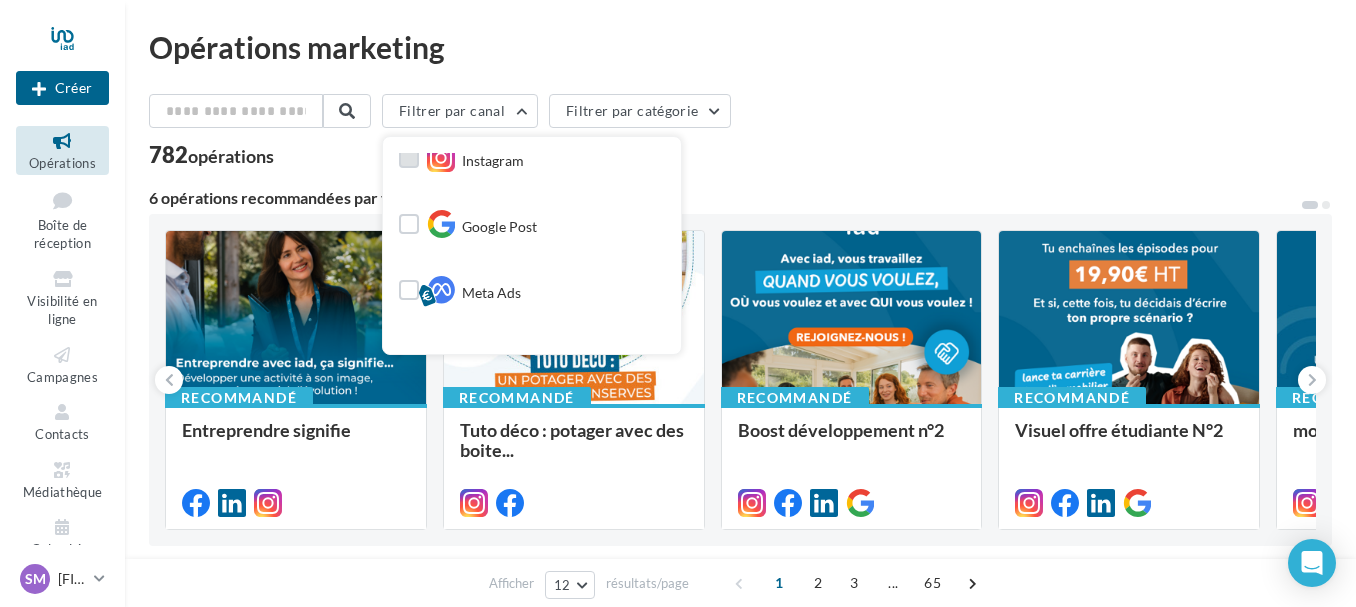 click on "Tous les canaux               Facebook               Post LinkedIn               Instagram               Google Post               Meta Ads               Google ads               Cross-posting               Boost de post Meta               Document" at bounding box center (532, 264) 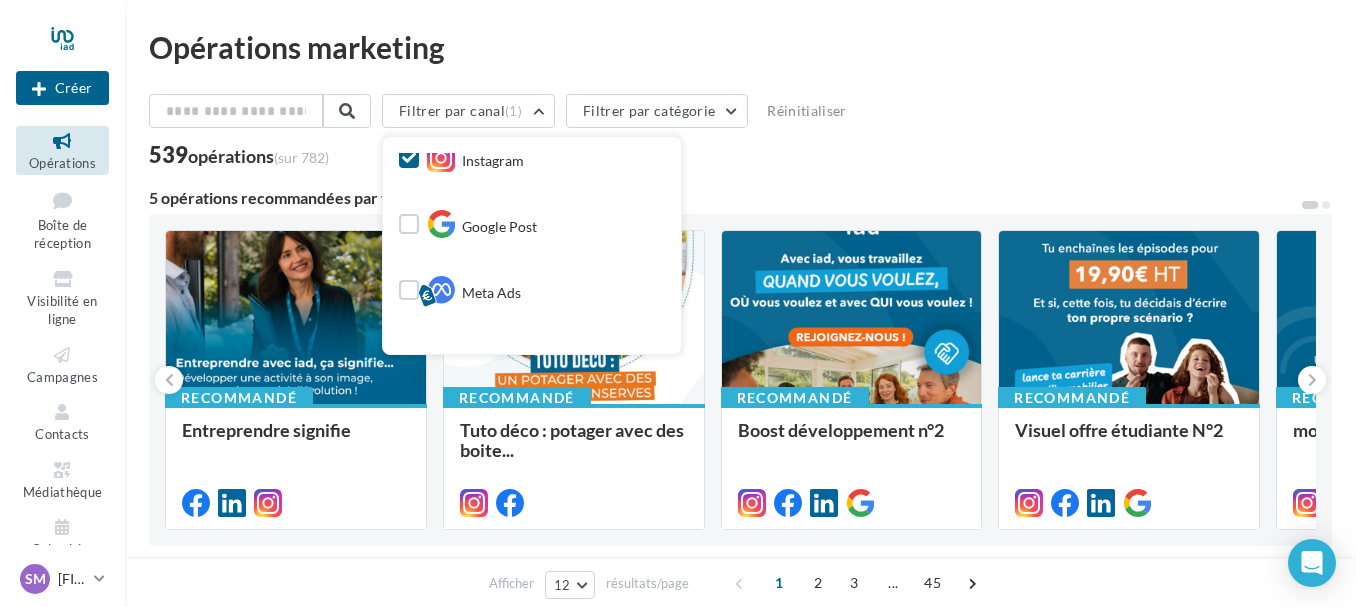 click on "Instagram" at bounding box center [493, 161] 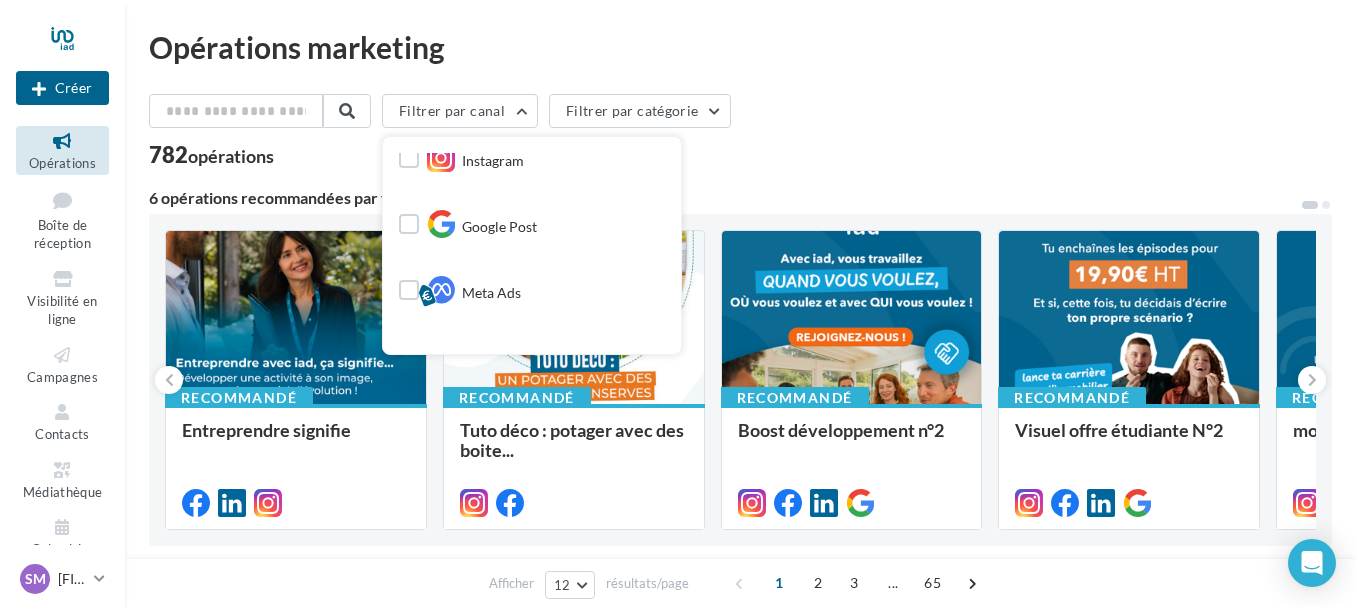 click on "Filtrer par canal                 Tous les canaux               Facebook               Post LinkedIn               Instagram               Google Post               Meta Ads               Google ads               Cross-posting               Boost de post Meta               Document             Filtrer par catégorie" at bounding box center [740, 115] 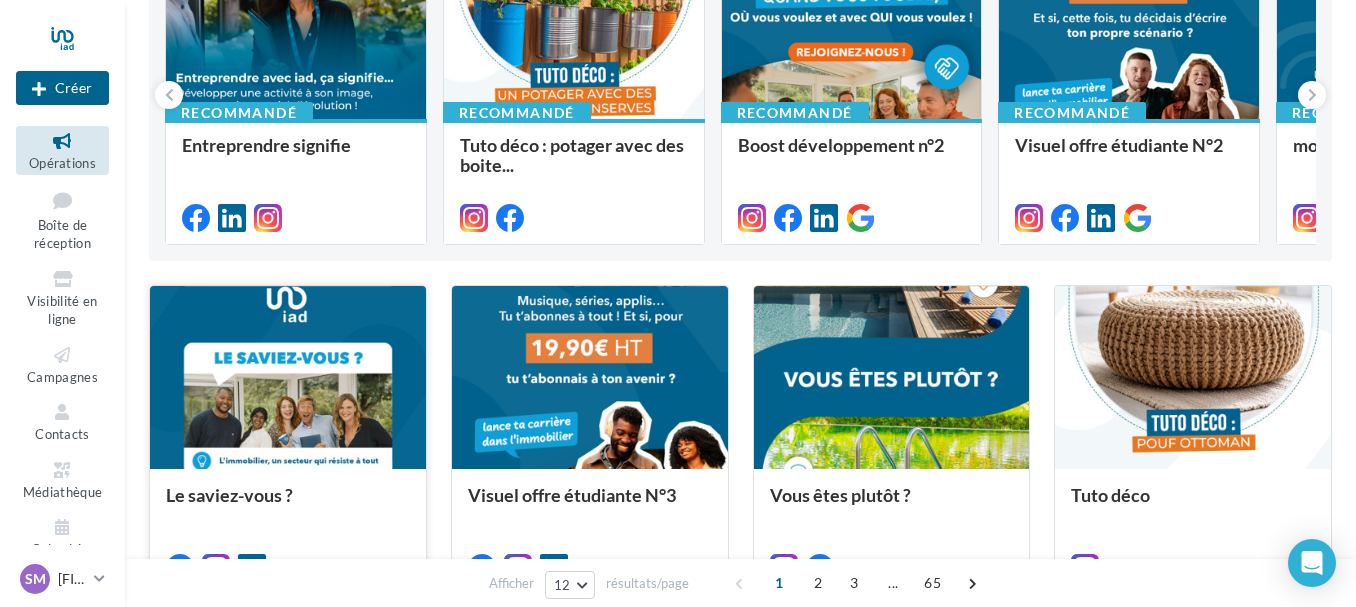 scroll, scrollTop: 400, scrollLeft: 0, axis: vertical 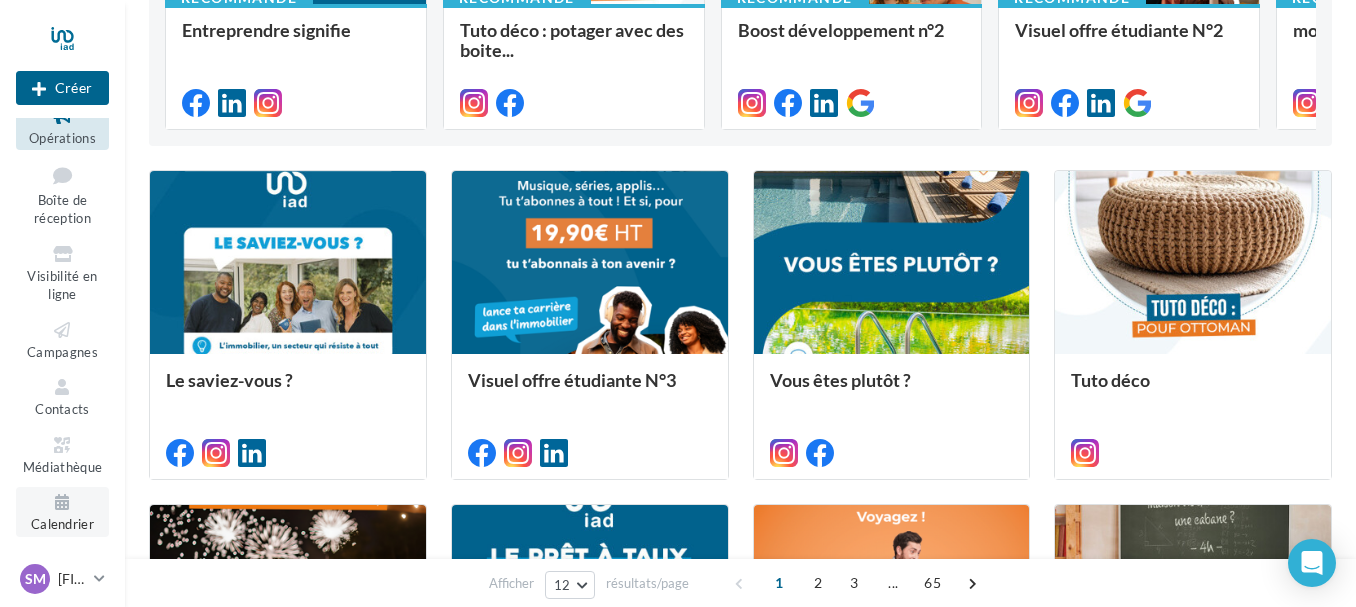 click at bounding box center [62, 502] 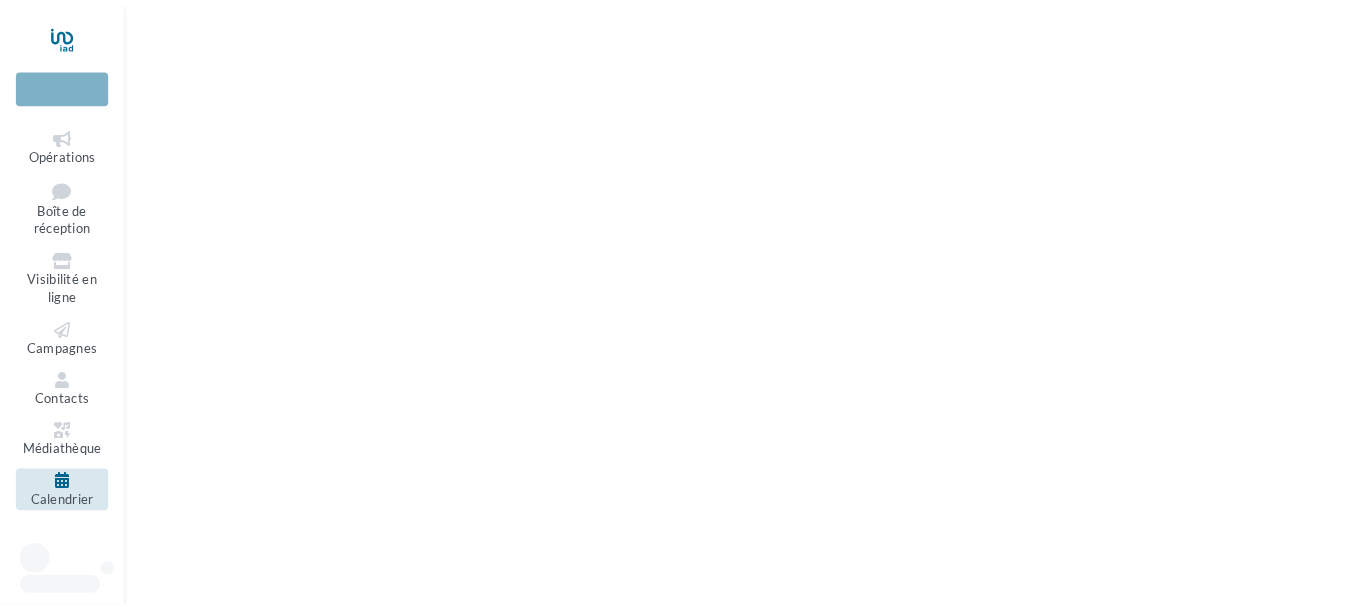 scroll, scrollTop: 0, scrollLeft: 0, axis: both 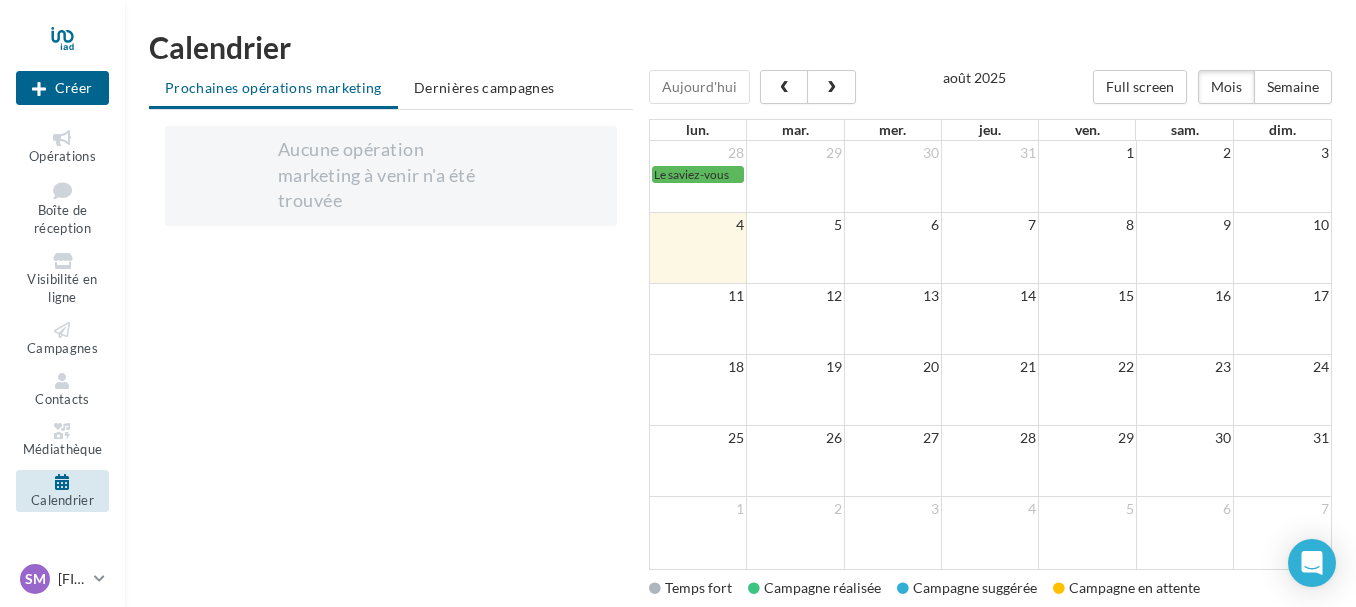click at bounding box center [698, 248] 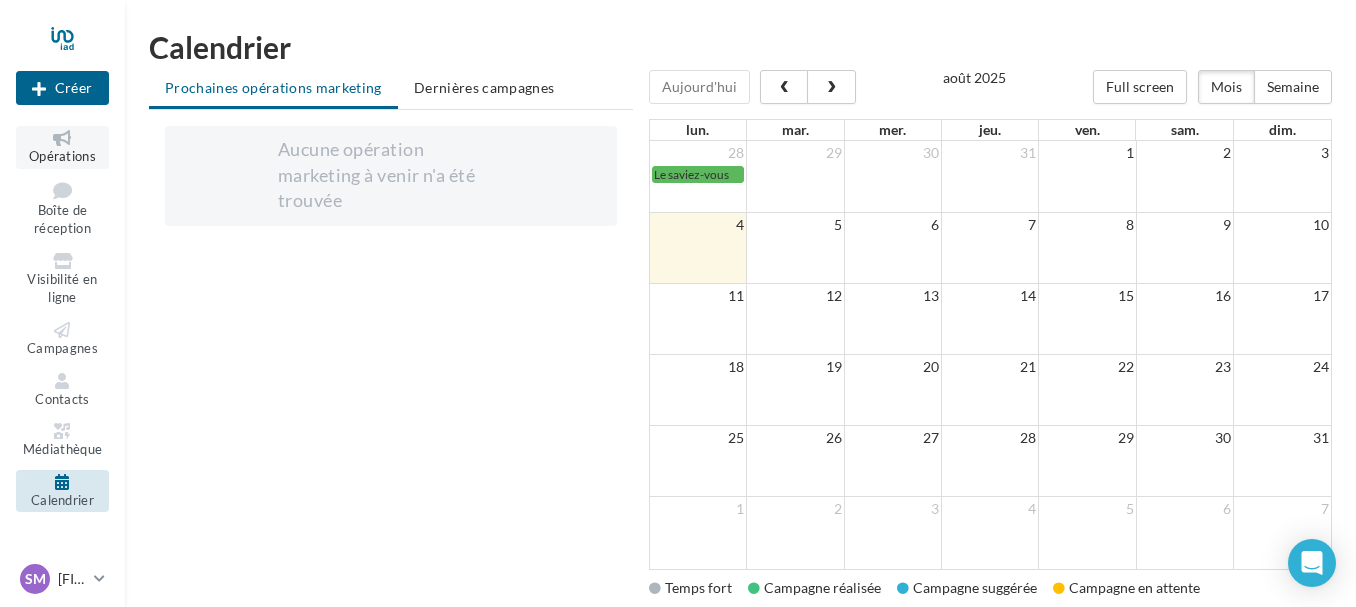 click at bounding box center (62, 138) 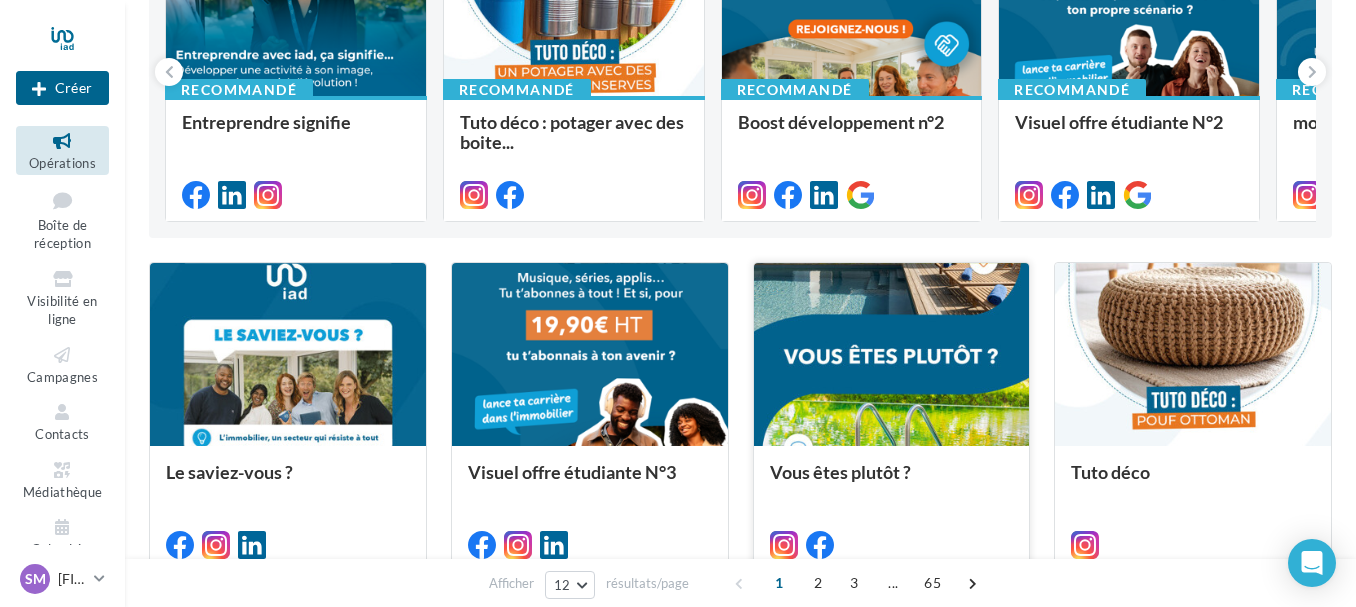 scroll, scrollTop: 0, scrollLeft: 0, axis: both 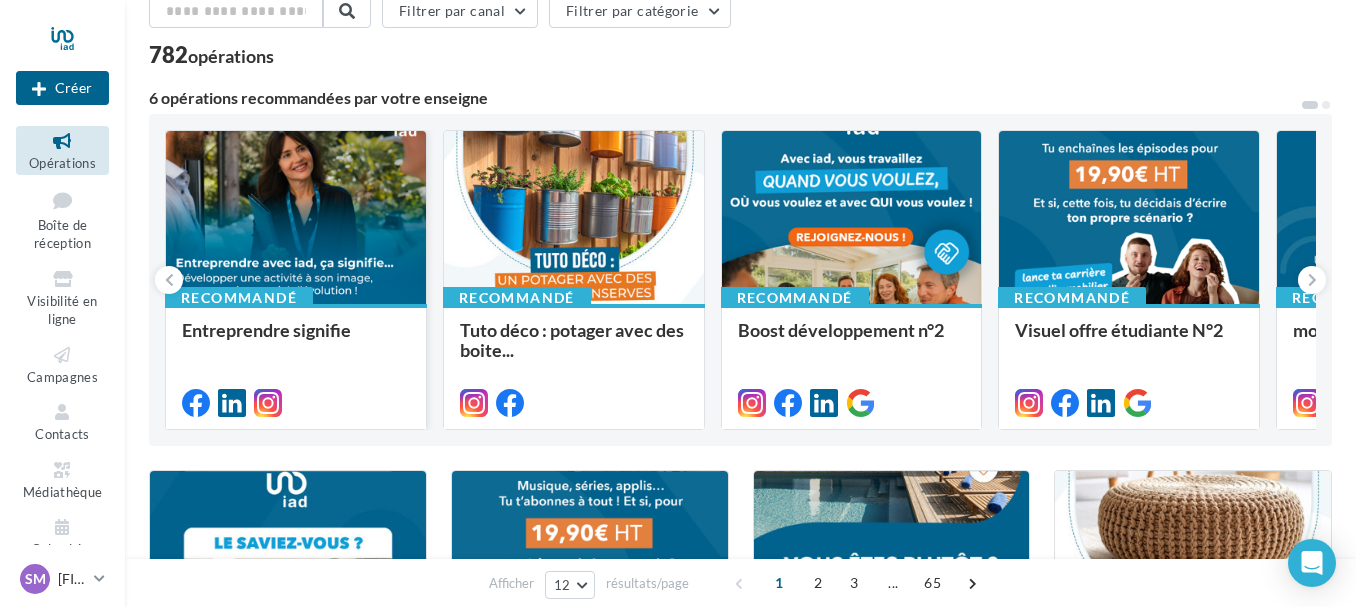 click on "Entreprendre signifie" at bounding box center [266, 330] 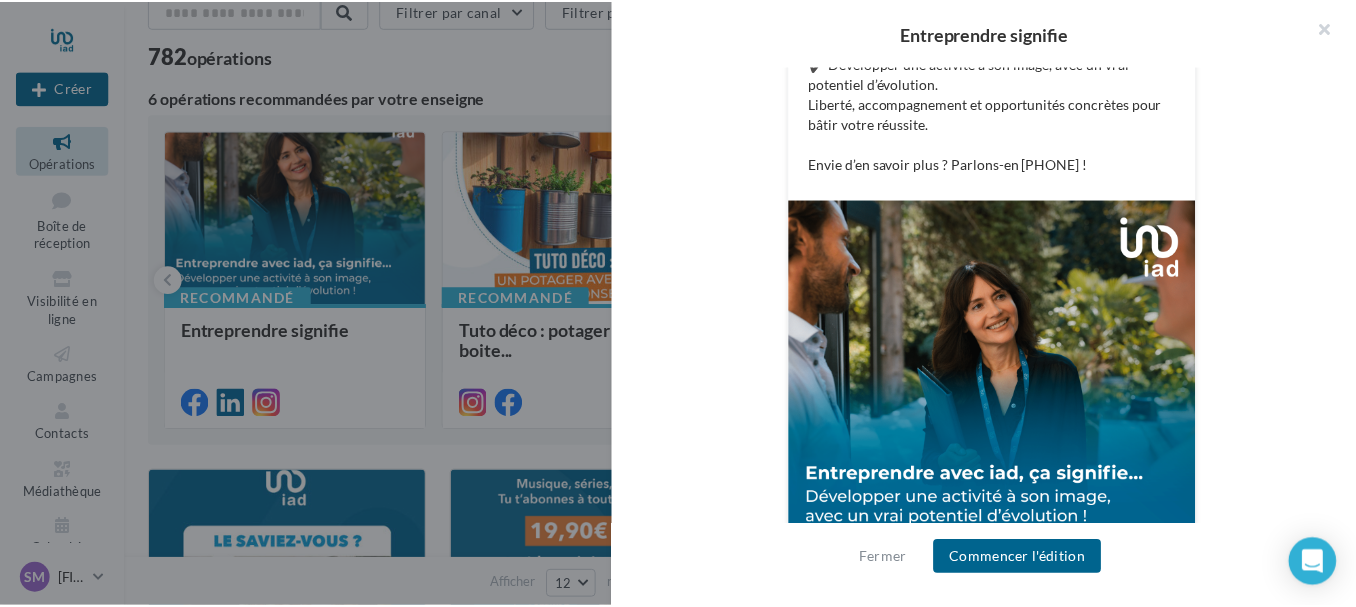 scroll, scrollTop: 574, scrollLeft: 0, axis: vertical 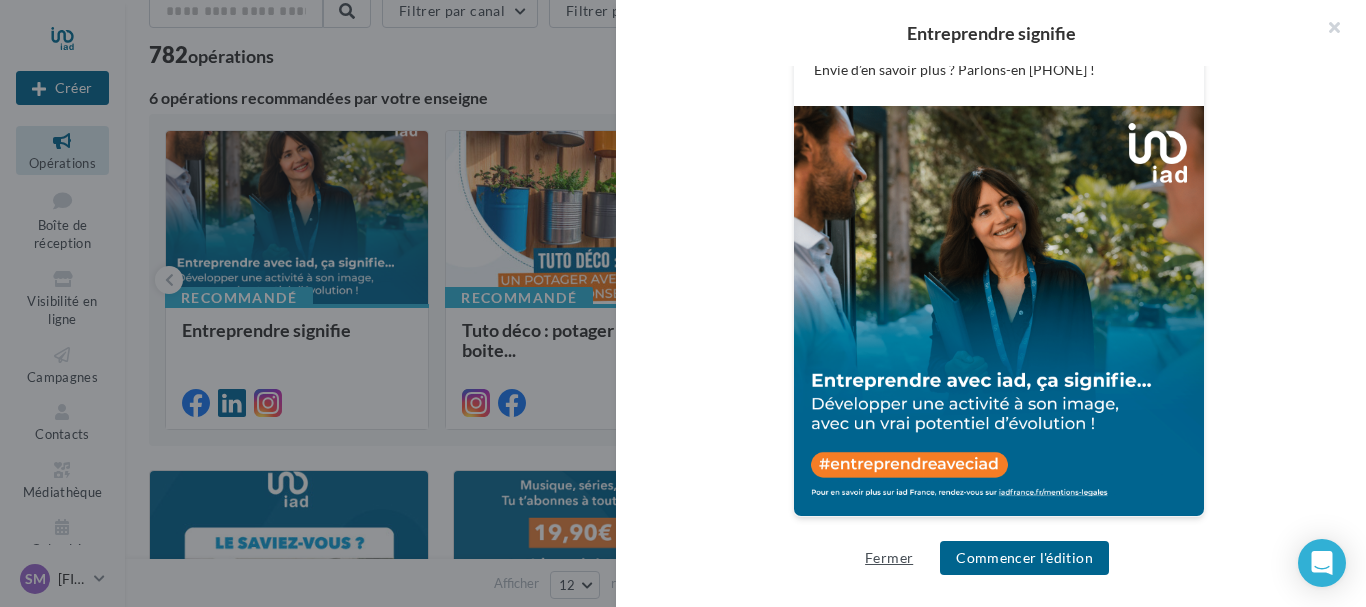 click on "Fermer" at bounding box center [889, 558] 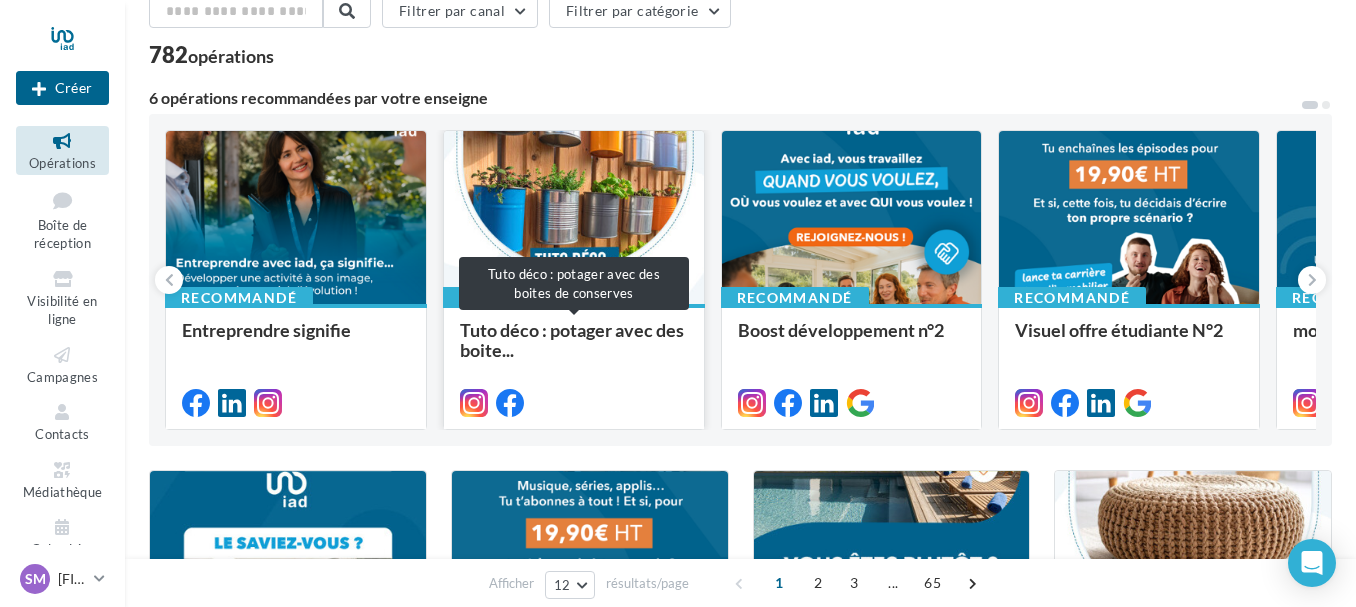 click on "Tuto déco : potager avec des boite..." at bounding box center (572, 340) 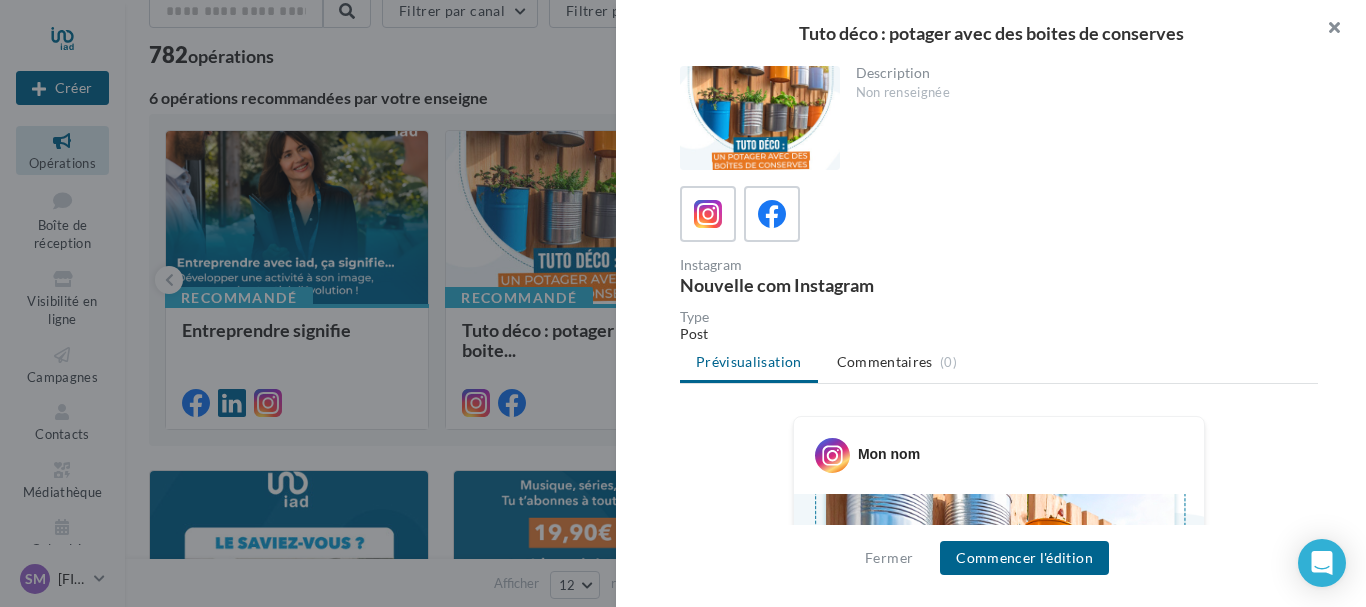 click at bounding box center (1326, 30) 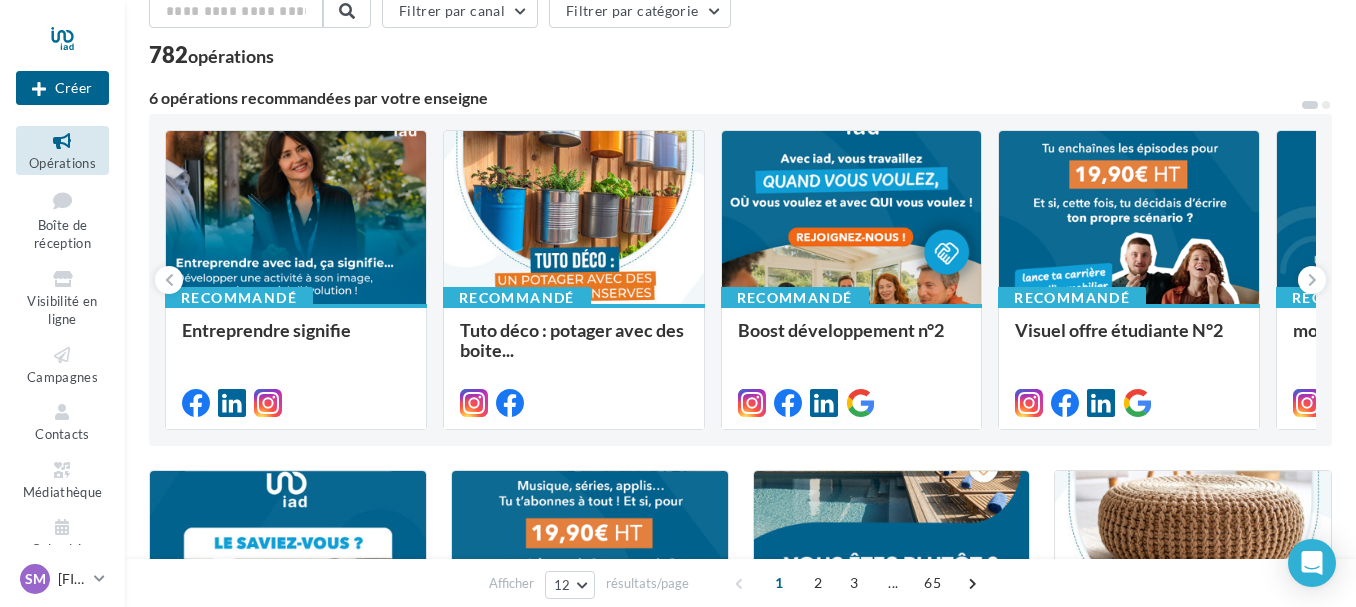 scroll, scrollTop: 0, scrollLeft: 0, axis: both 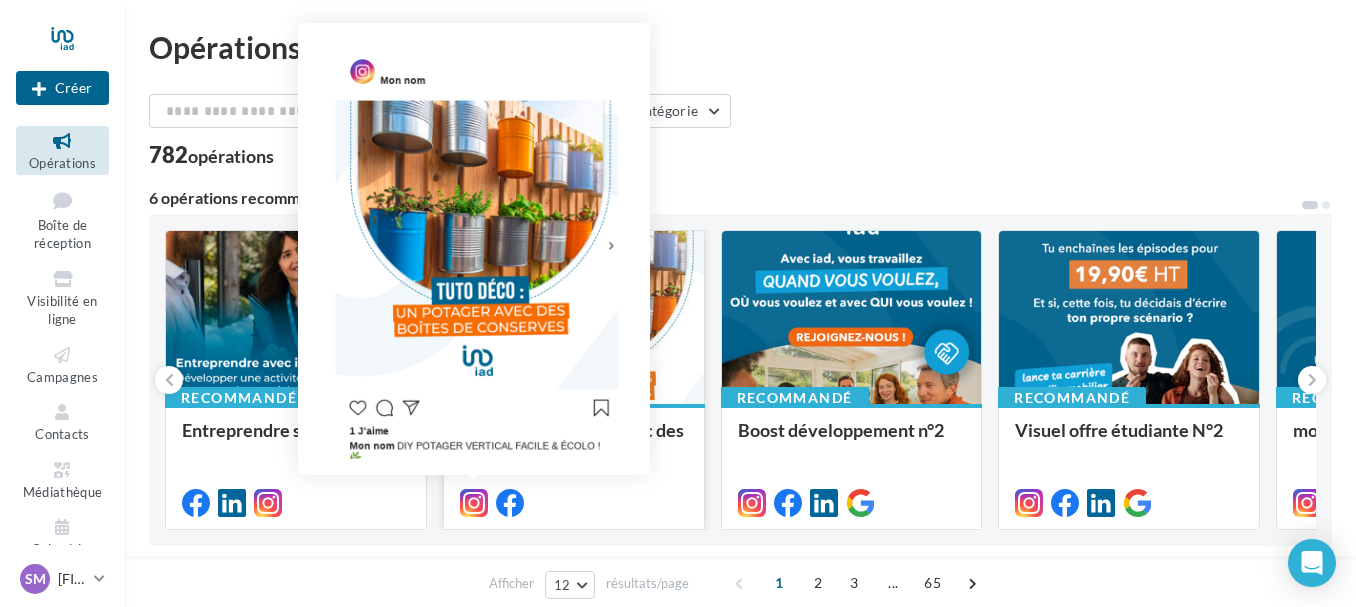 click at bounding box center (474, 503) 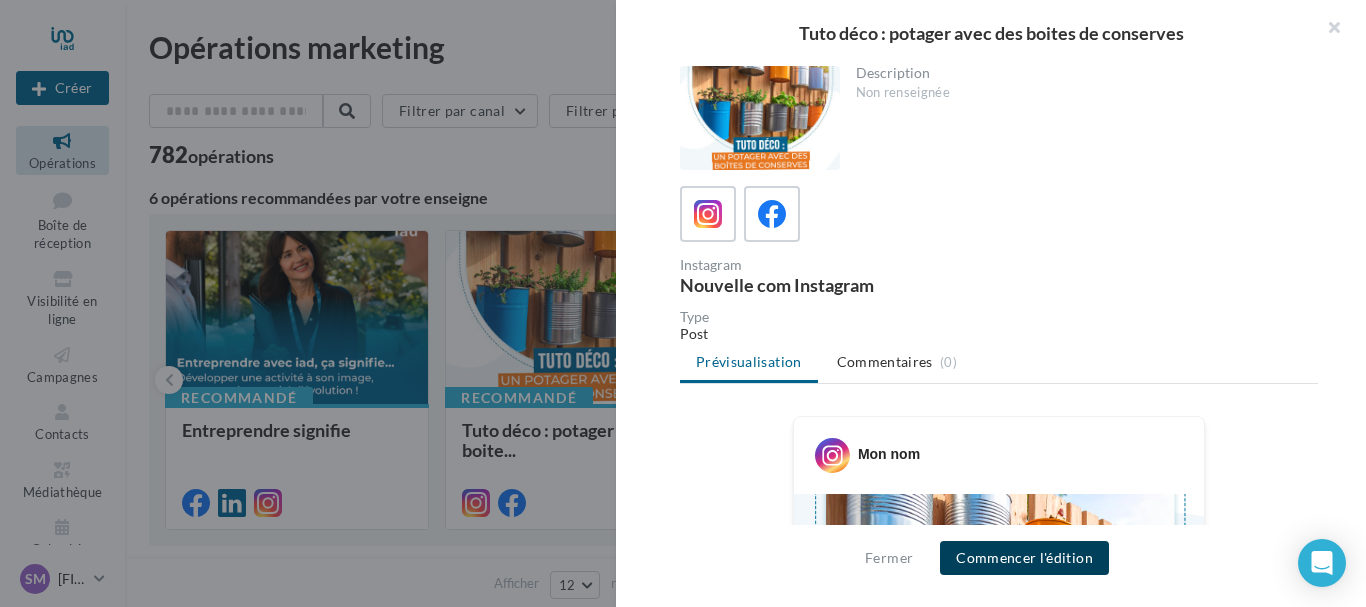 click on "Commencer l'édition" at bounding box center (1024, 558) 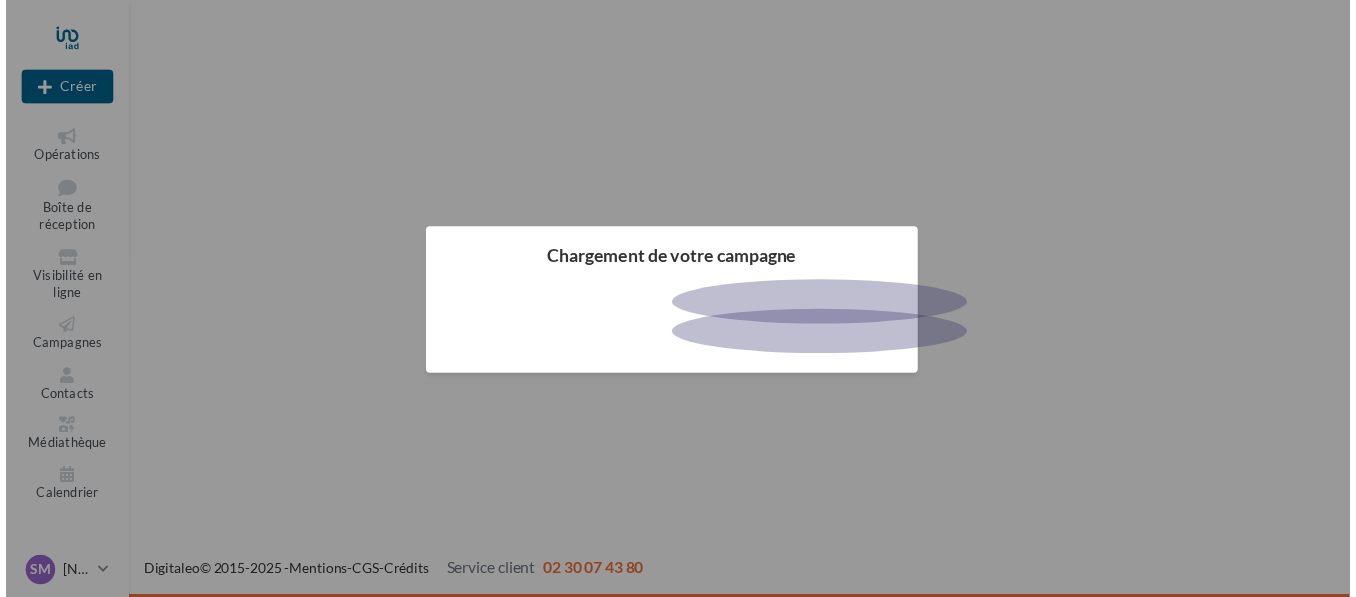 scroll, scrollTop: 0, scrollLeft: 0, axis: both 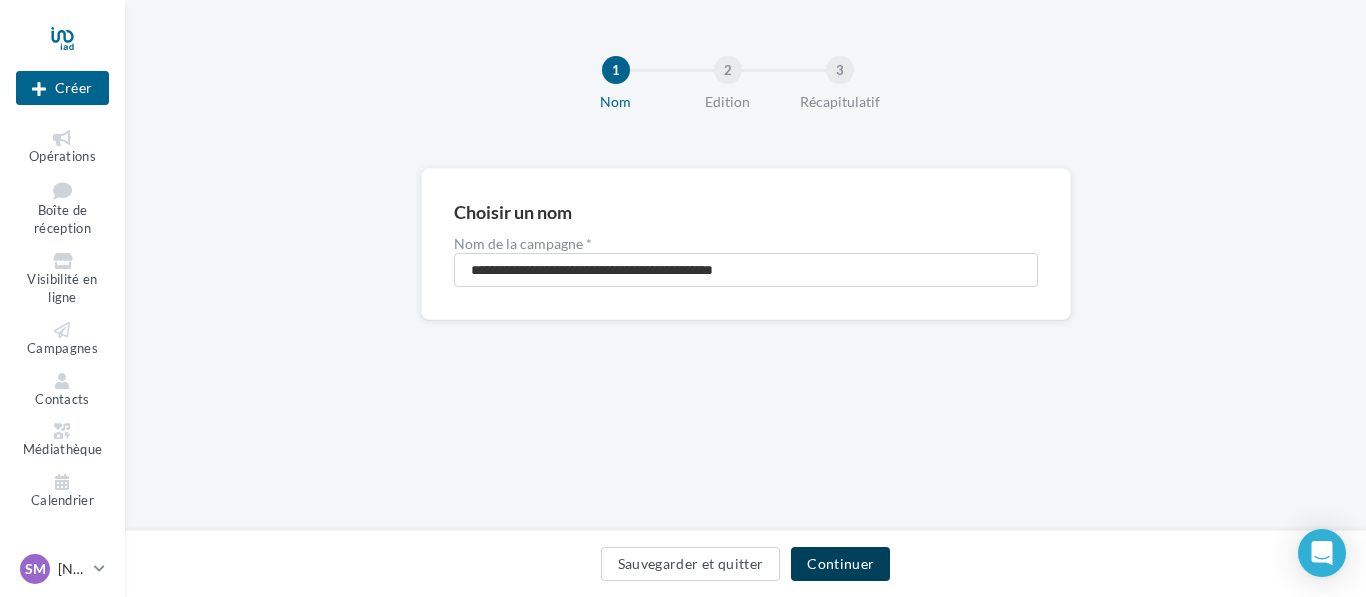 click on "Continuer" at bounding box center (840, 564) 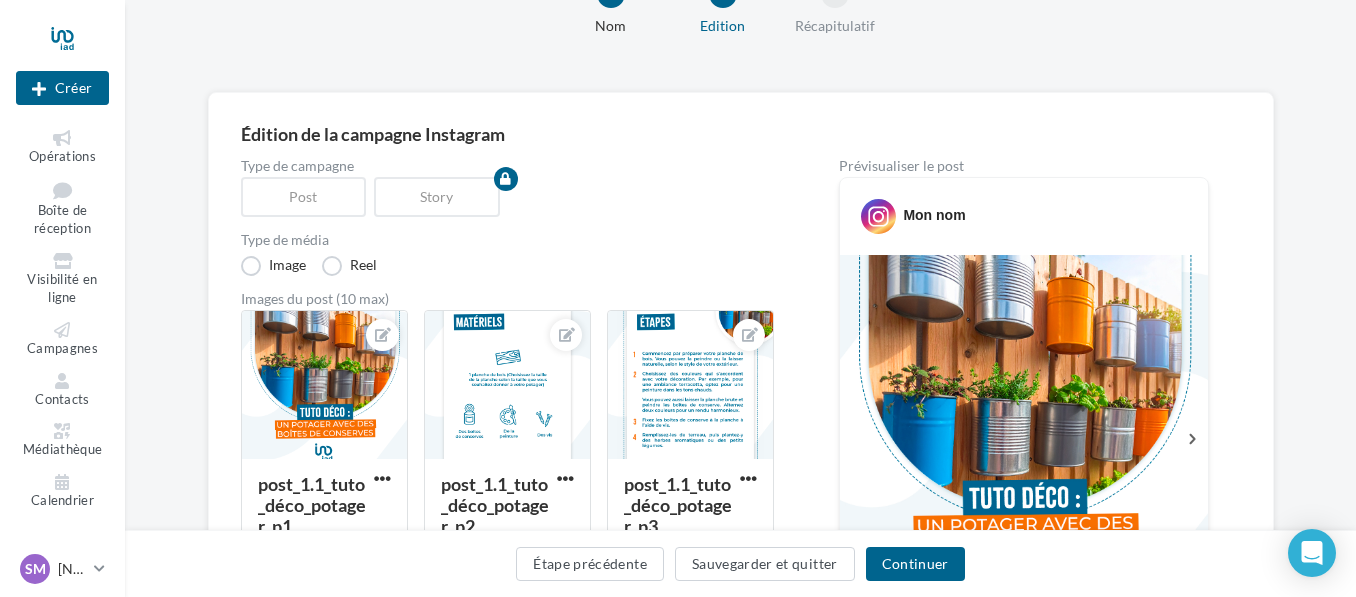 scroll, scrollTop: 200, scrollLeft: 0, axis: vertical 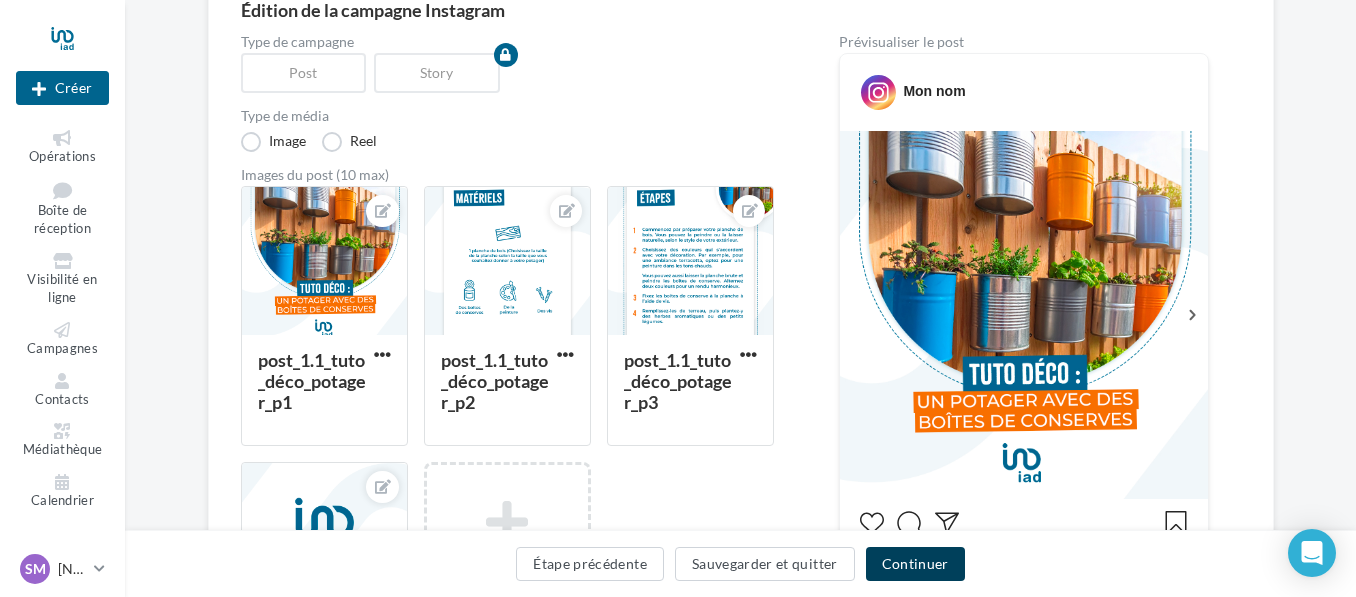 click on "Continuer" at bounding box center (915, 564) 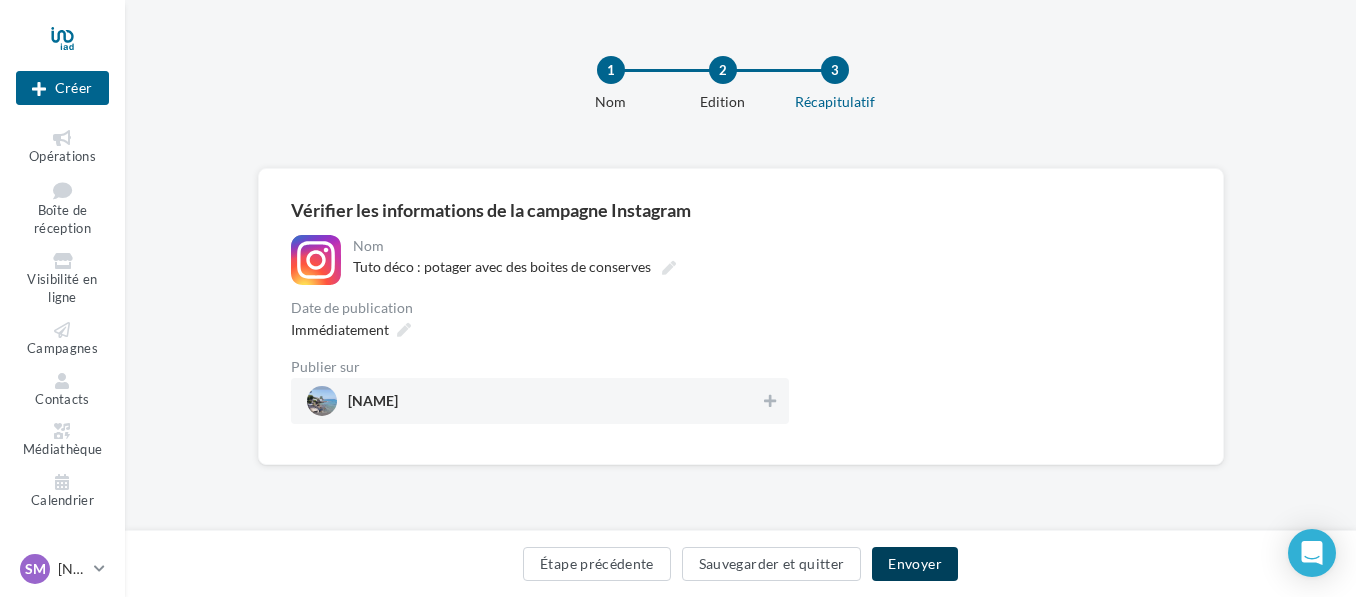 scroll, scrollTop: 0, scrollLeft: 0, axis: both 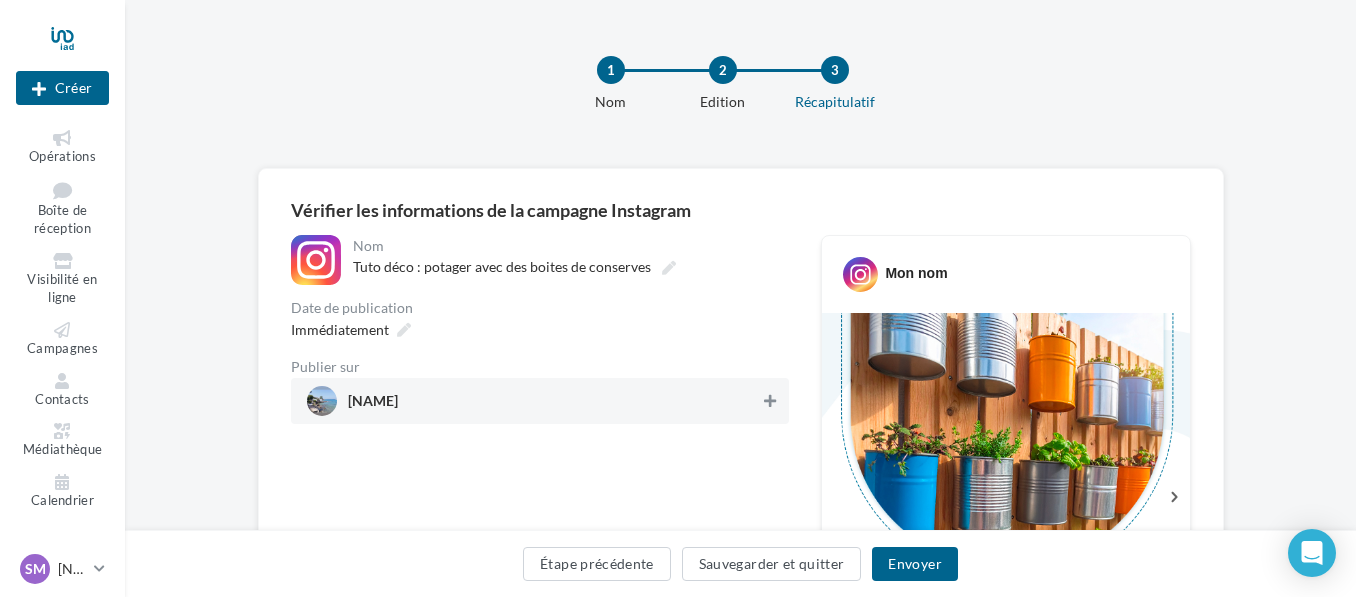 click at bounding box center (770, 401) 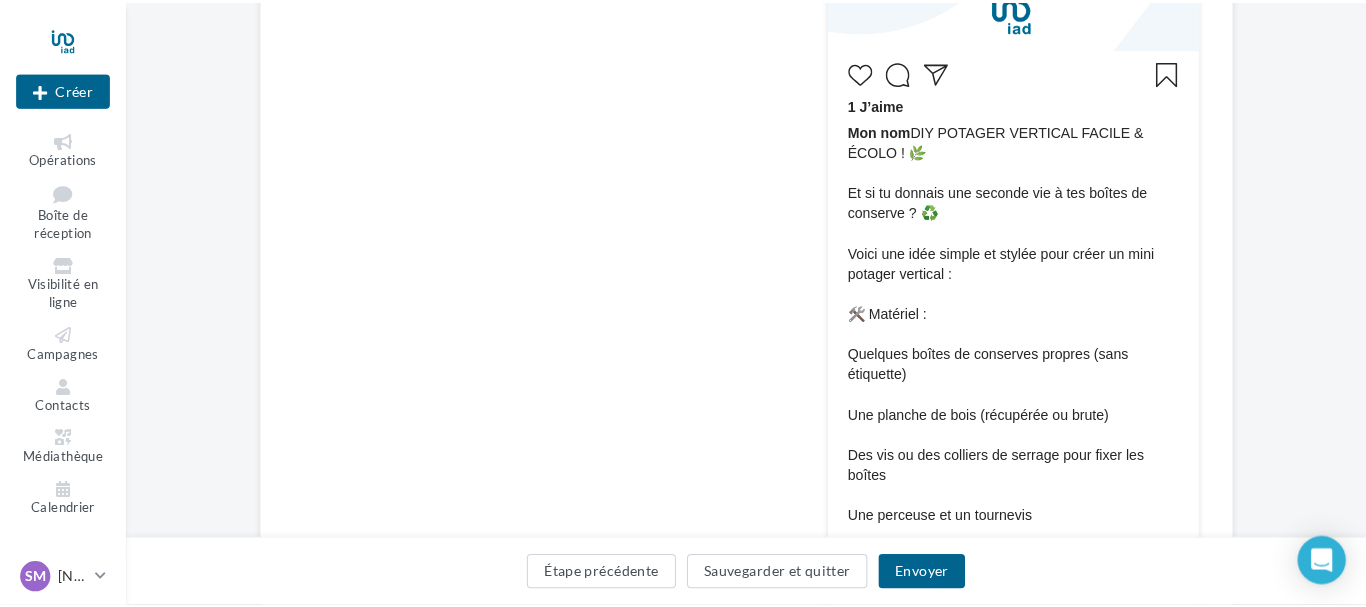 scroll, scrollTop: 600, scrollLeft: 0, axis: vertical 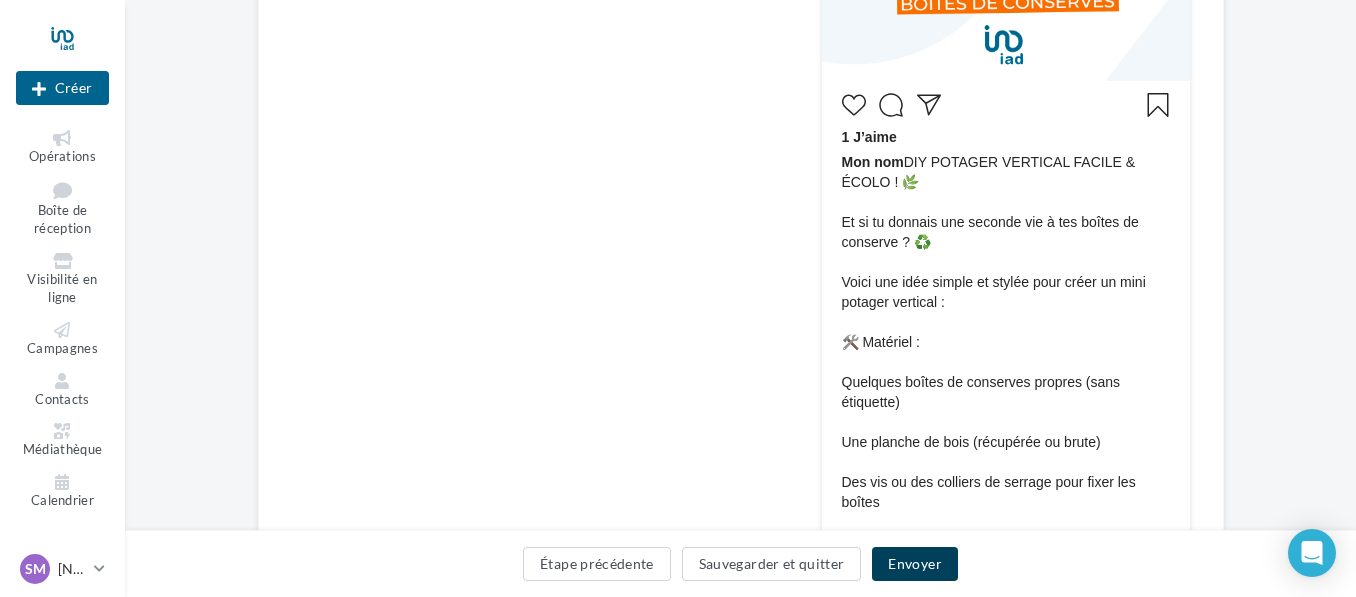 click on "Envoyer" at bounding box center (914, 564) 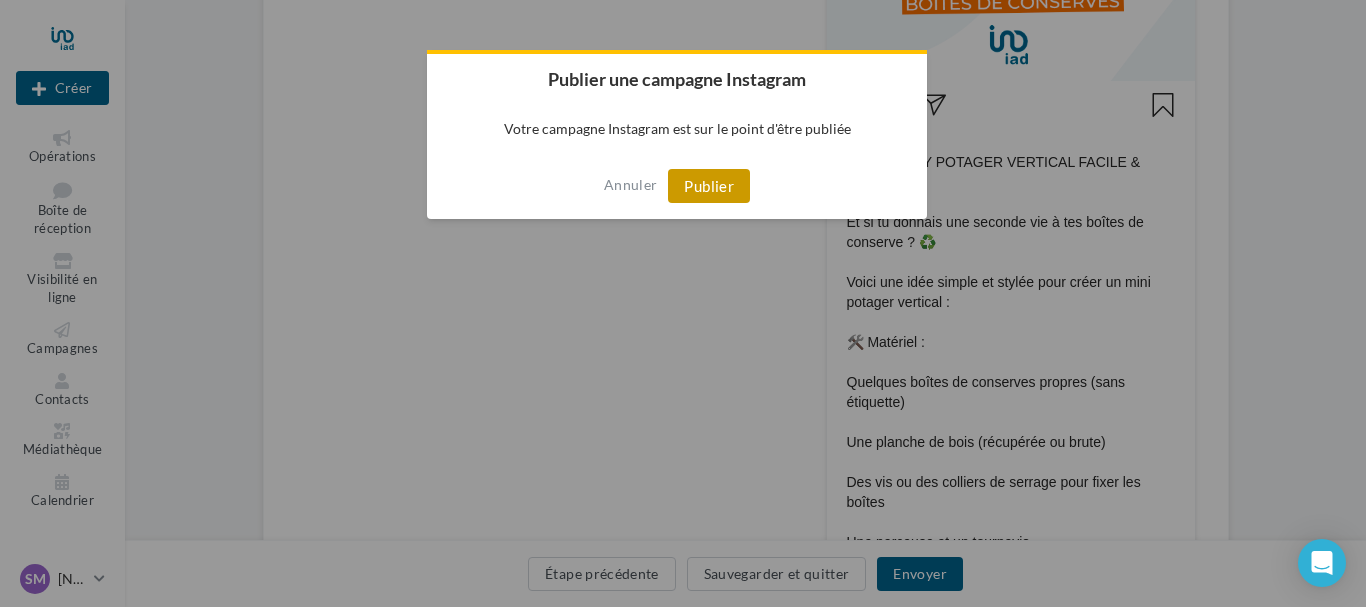 click on "Publier" at bounding box center (709, 186) 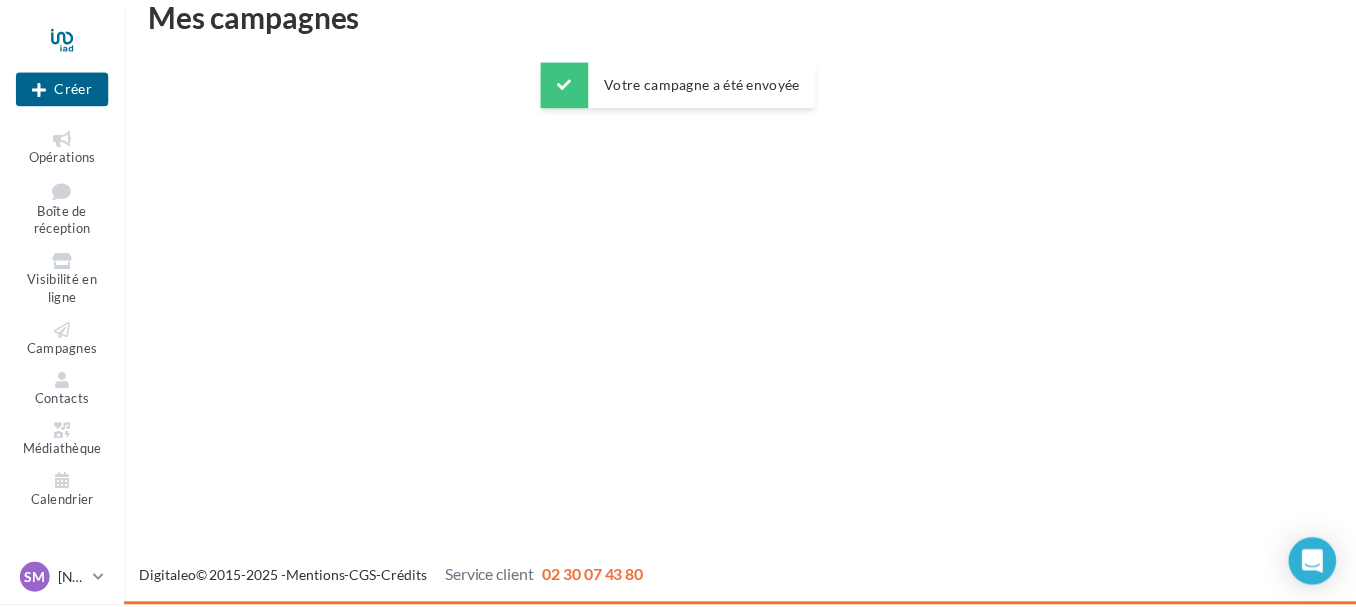 scroll, scrollTop: 32, scrollLeft: 0, axis: vertical 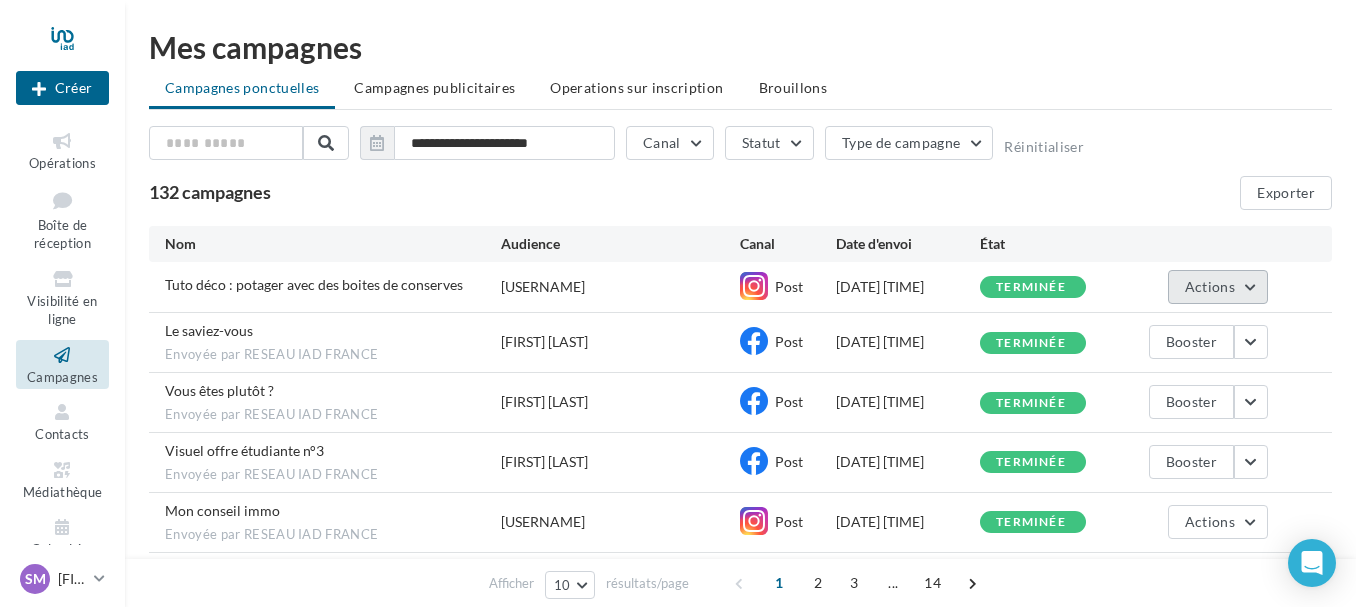 click on "Actions" at bounding box center (1218, 287) 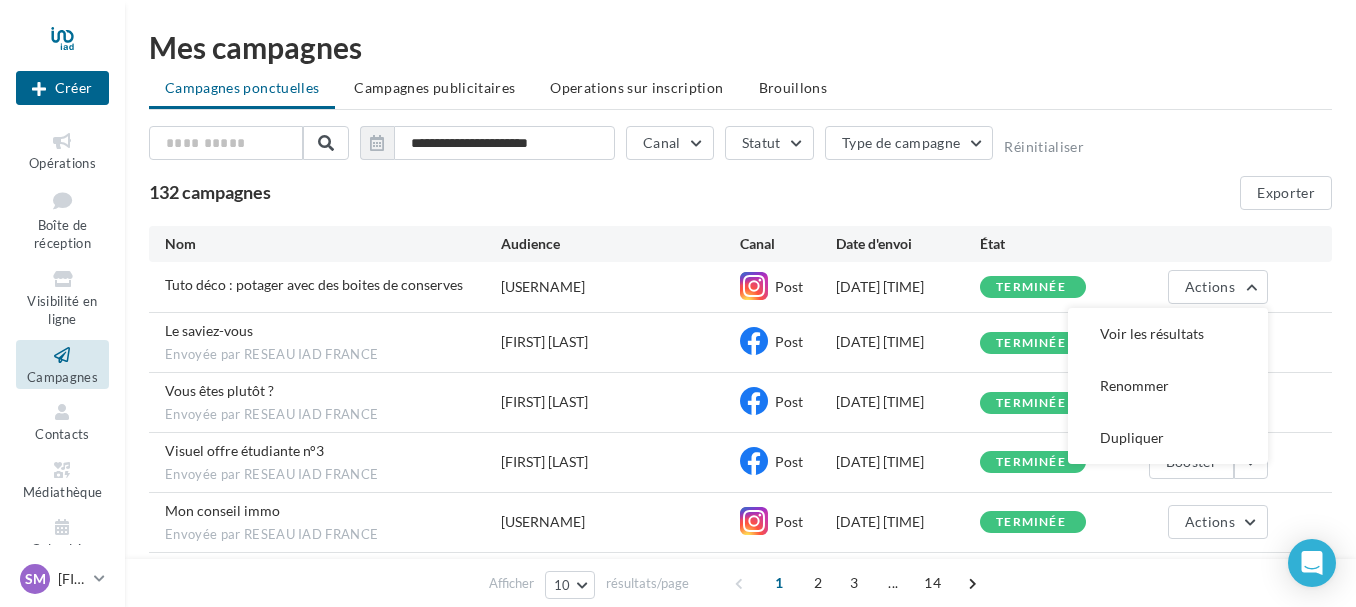 click on "Mes campagnes" at bounding box center (740, 47) 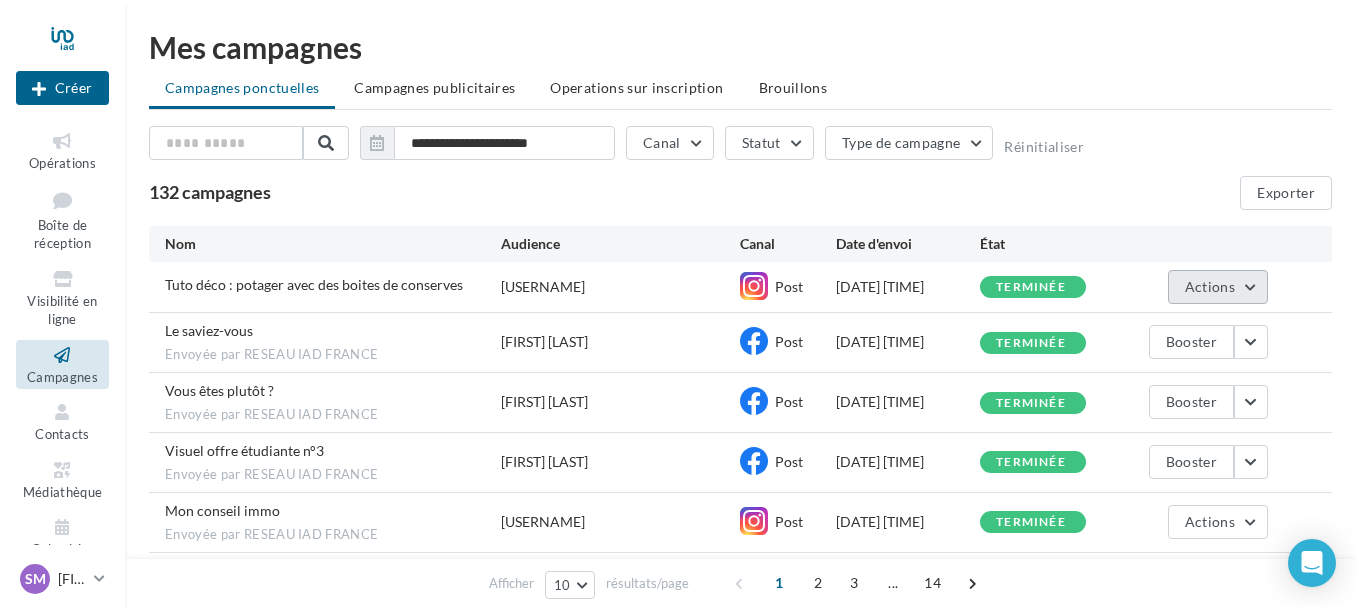 click on "Actions" at bounding box center [1218, 287] 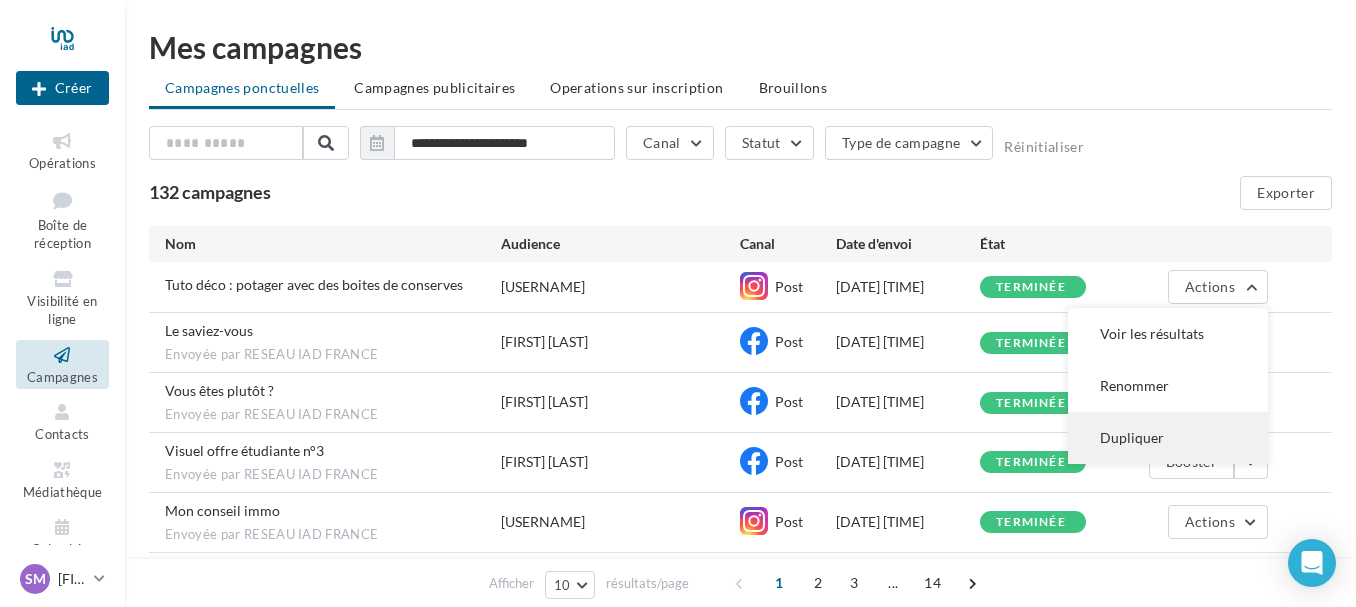 click on "Dupliquer" at bounding box center (1168, 438) 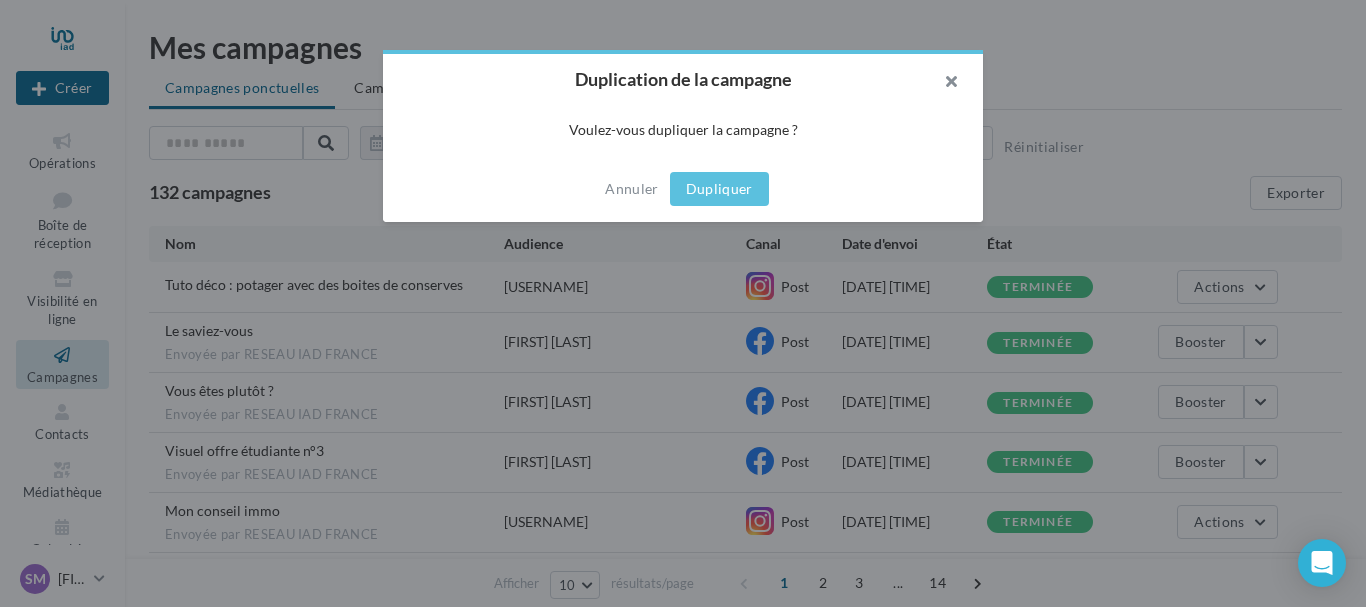 click at bounding box center (943, 84) 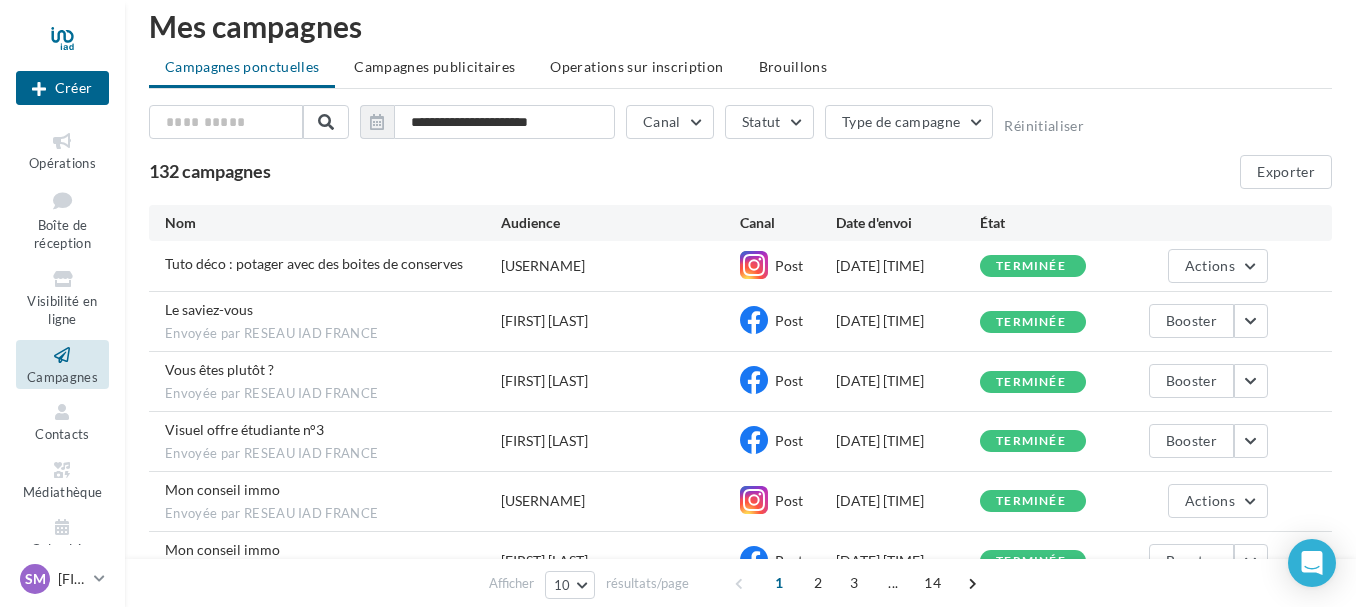 scroll, scrollTop: 0, scrollLeft: 0, axis: both 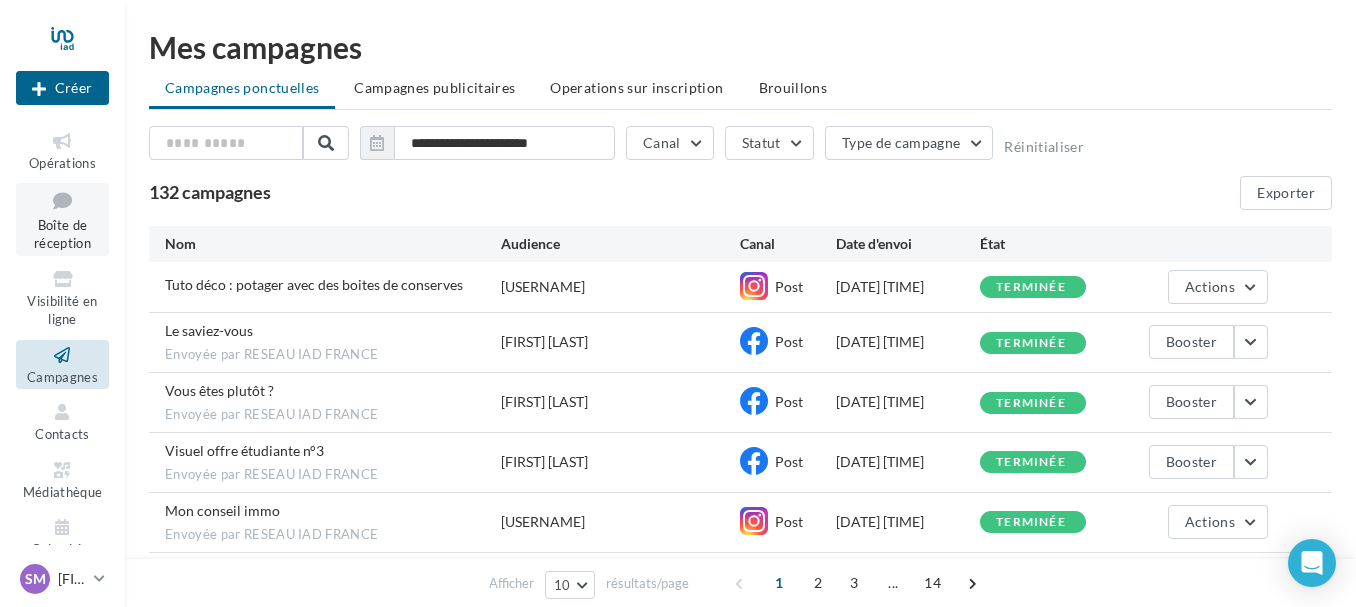 click on "Boîte de réception" at bounding box center (62, 234) 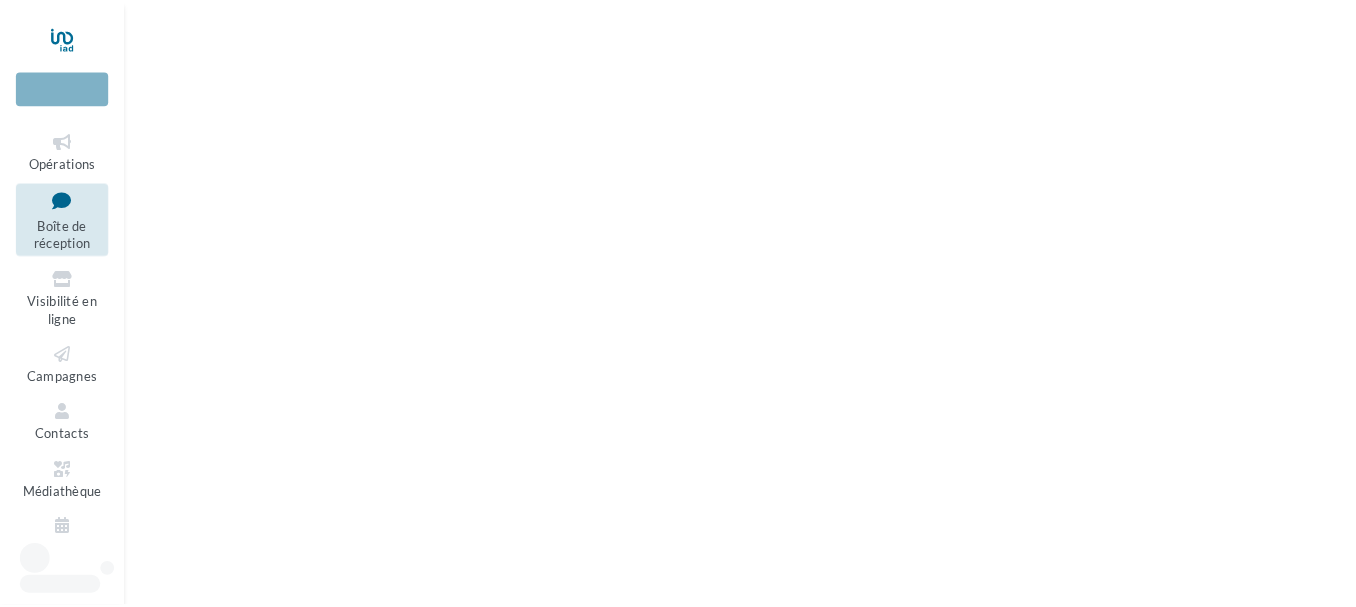 scroll, scrollTop: 0, scrollLeft: 0, axis: both 